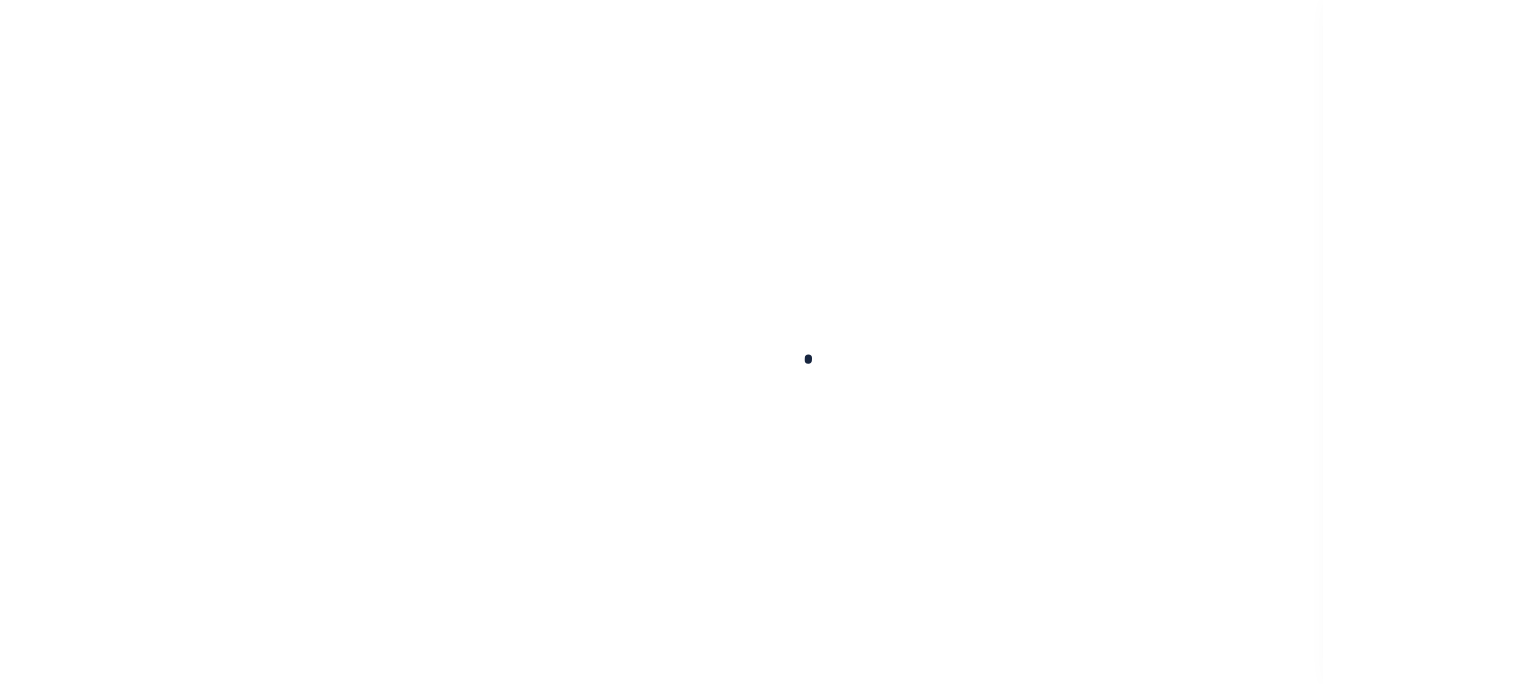 scroll, scrollTop: 0, scrollLeft: 0, axis: both 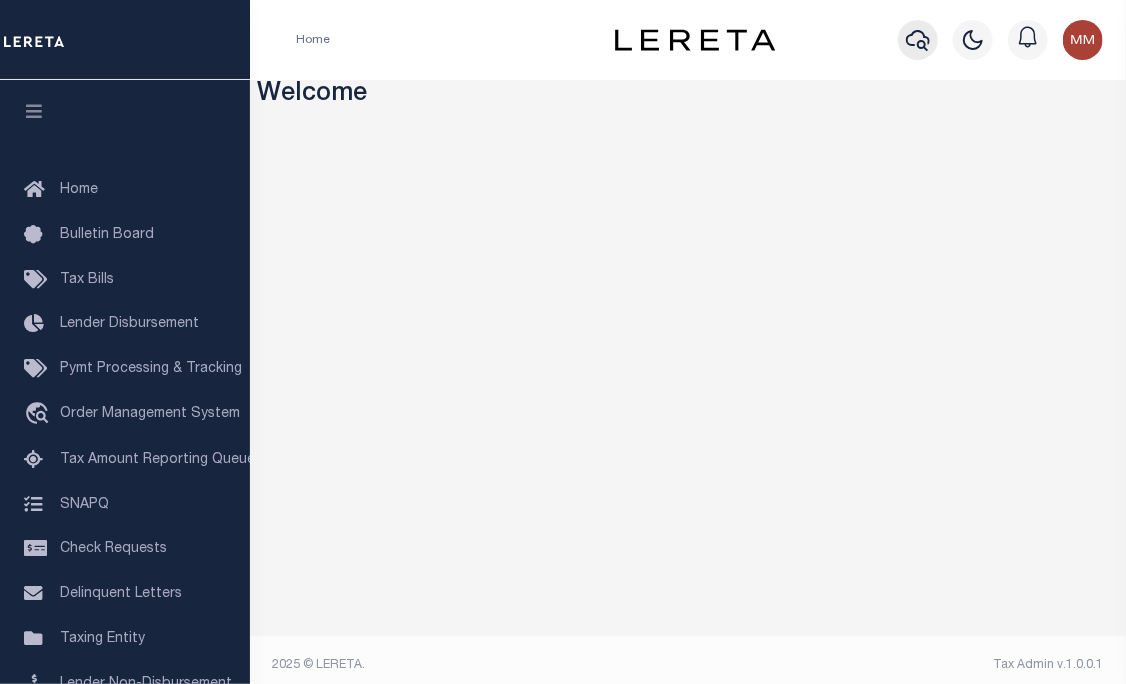click 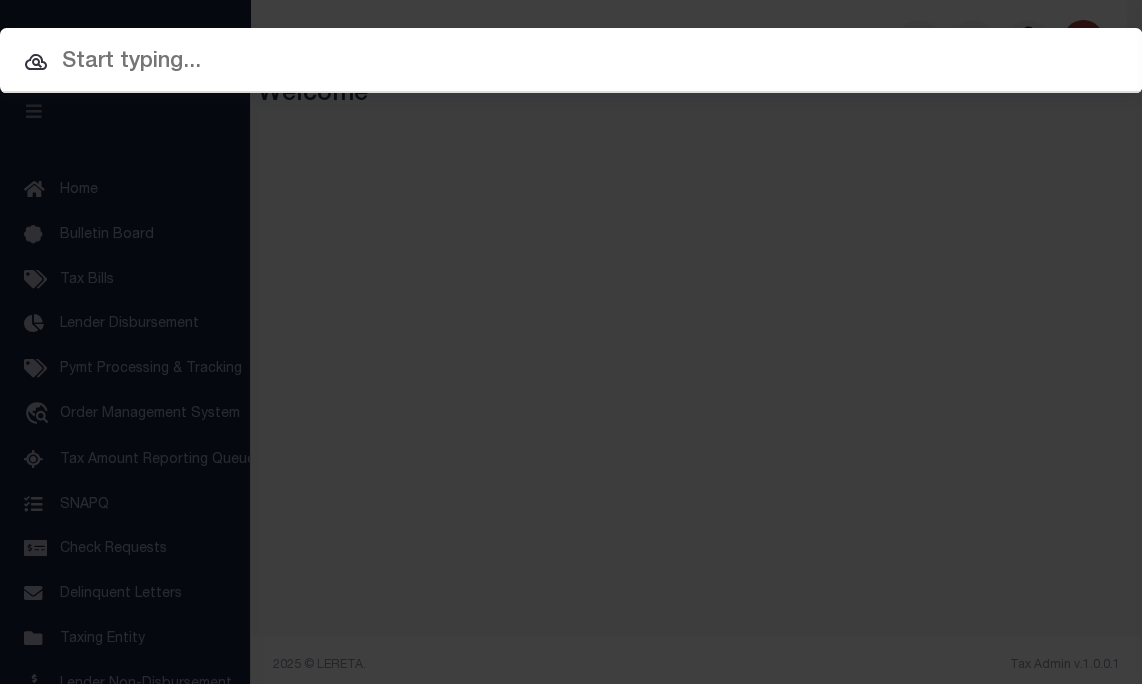 drag, startPoint x: 303, startPoint y: 45, endPoint x: 308, endPoint y: 55, distance: 11.18034 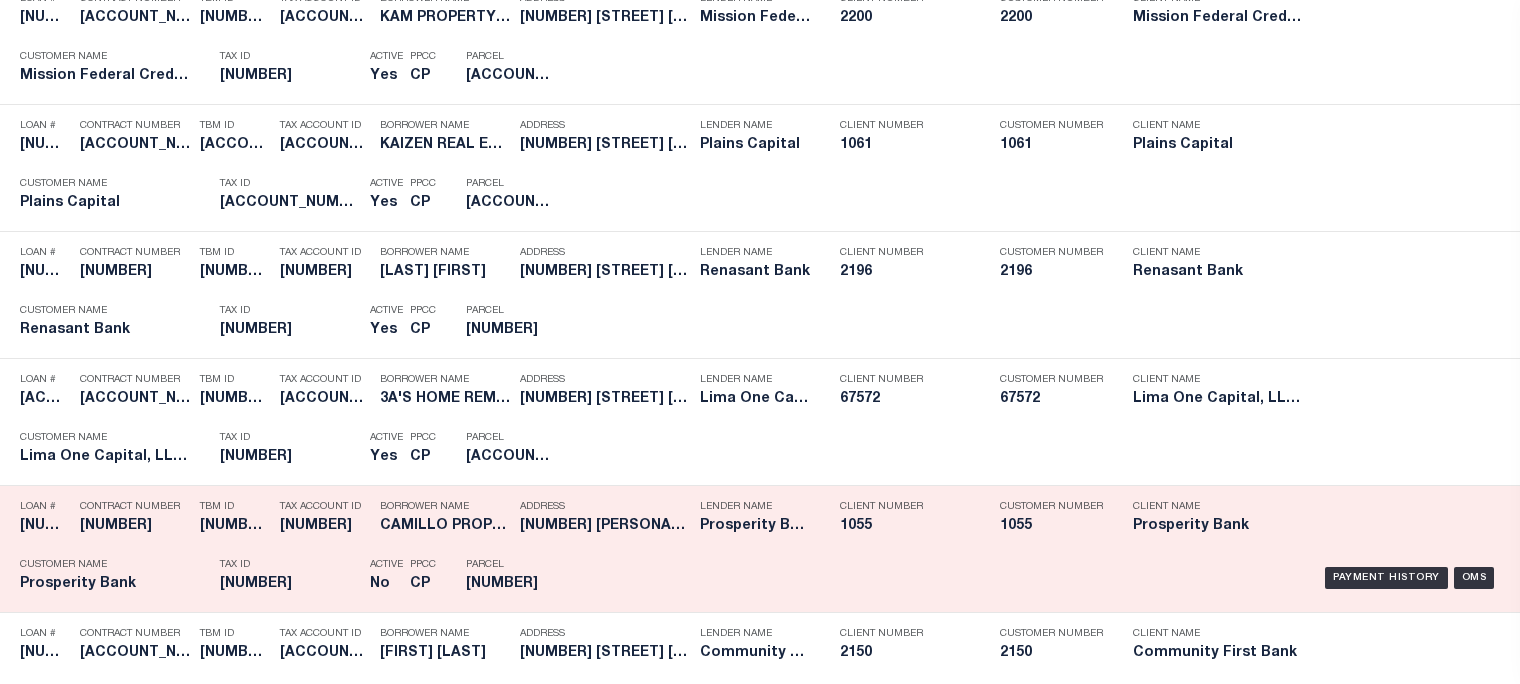 scroll, scrollTop: 0, scrollLeft: 0, axis: both 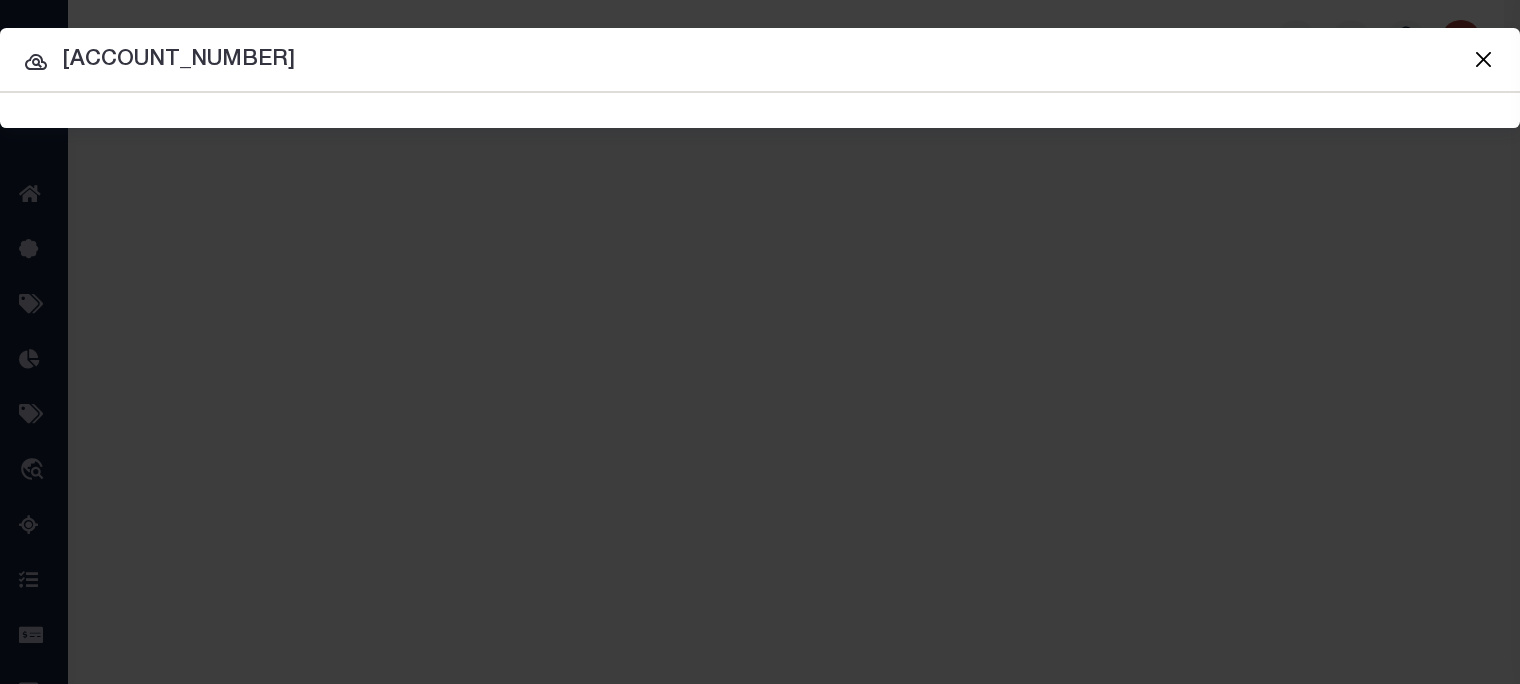 type on "2410--05" 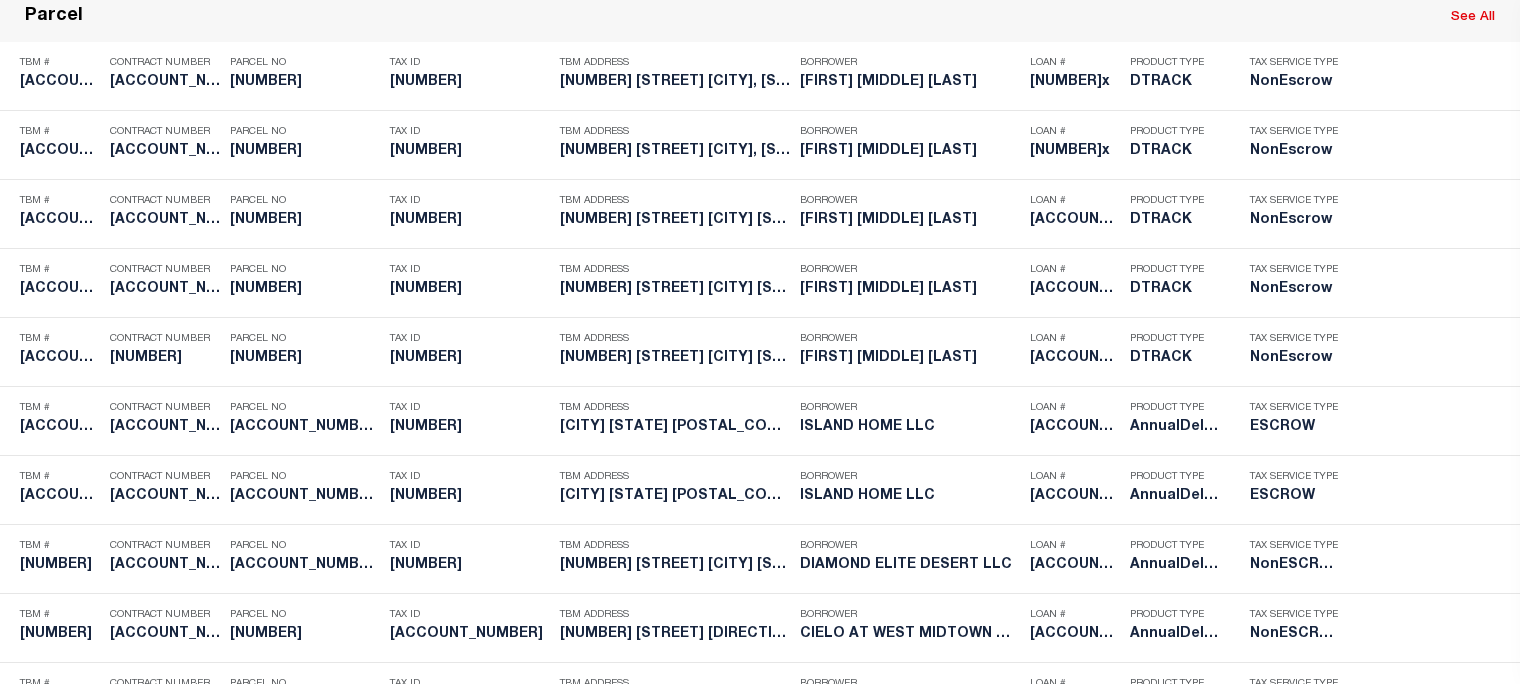 scroll, scrollTop: 0, scrollLeft: 0, axis: both 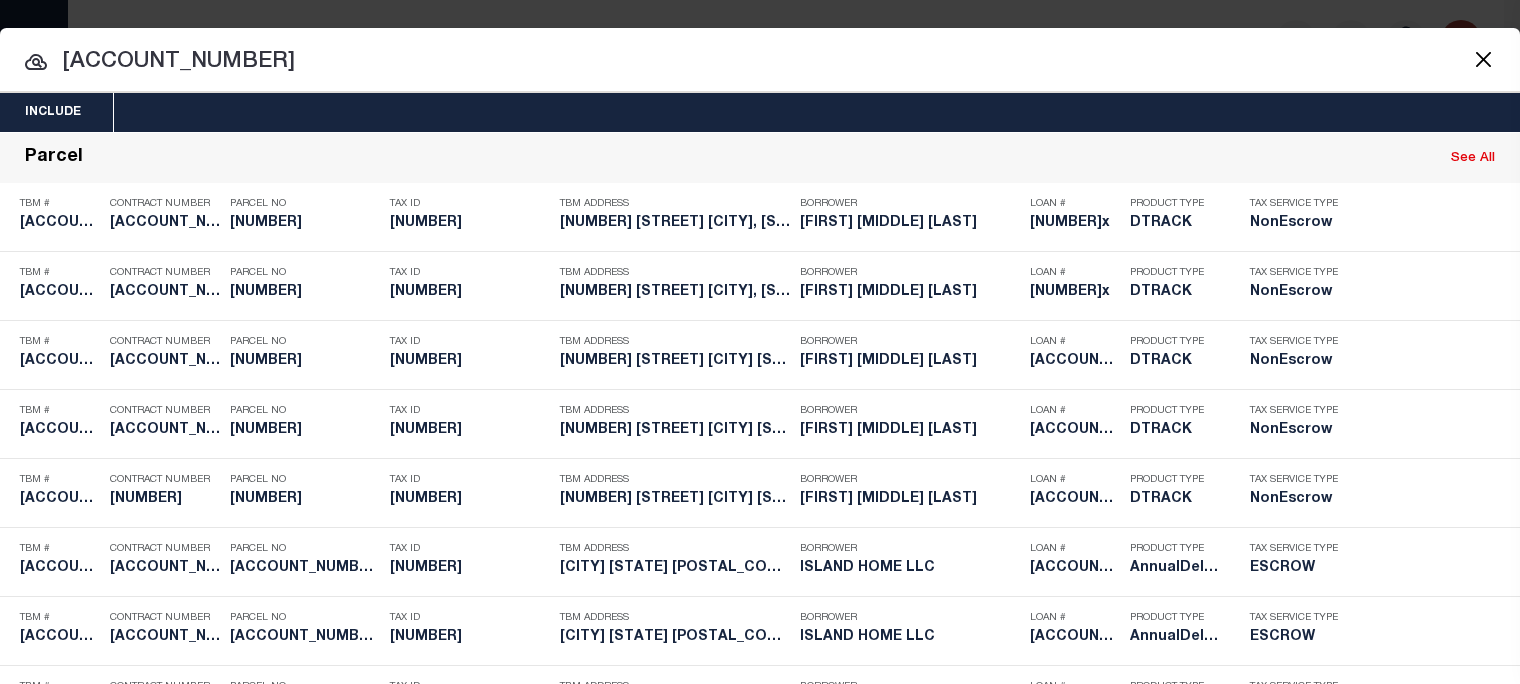 click on "Home
Profile" at bounding box center (760, 530) 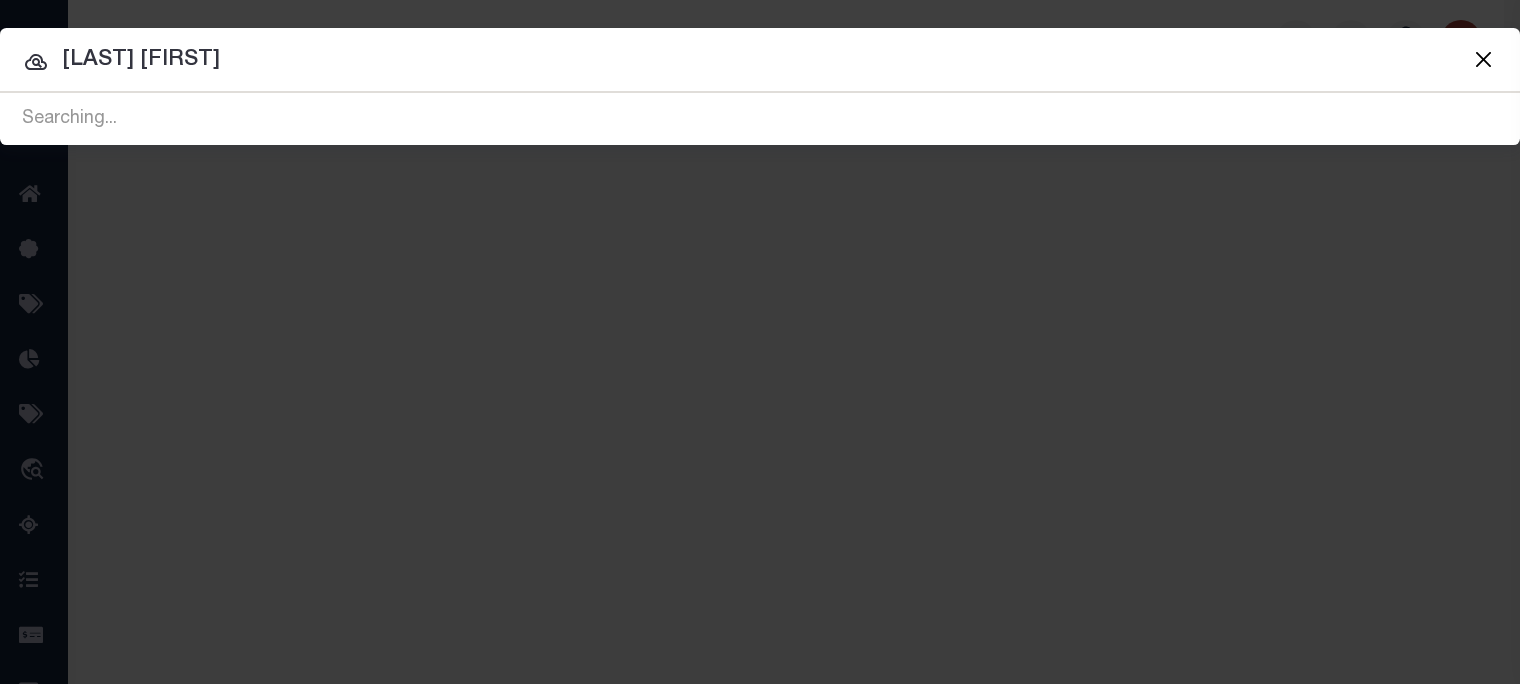 type on "marcia ford" 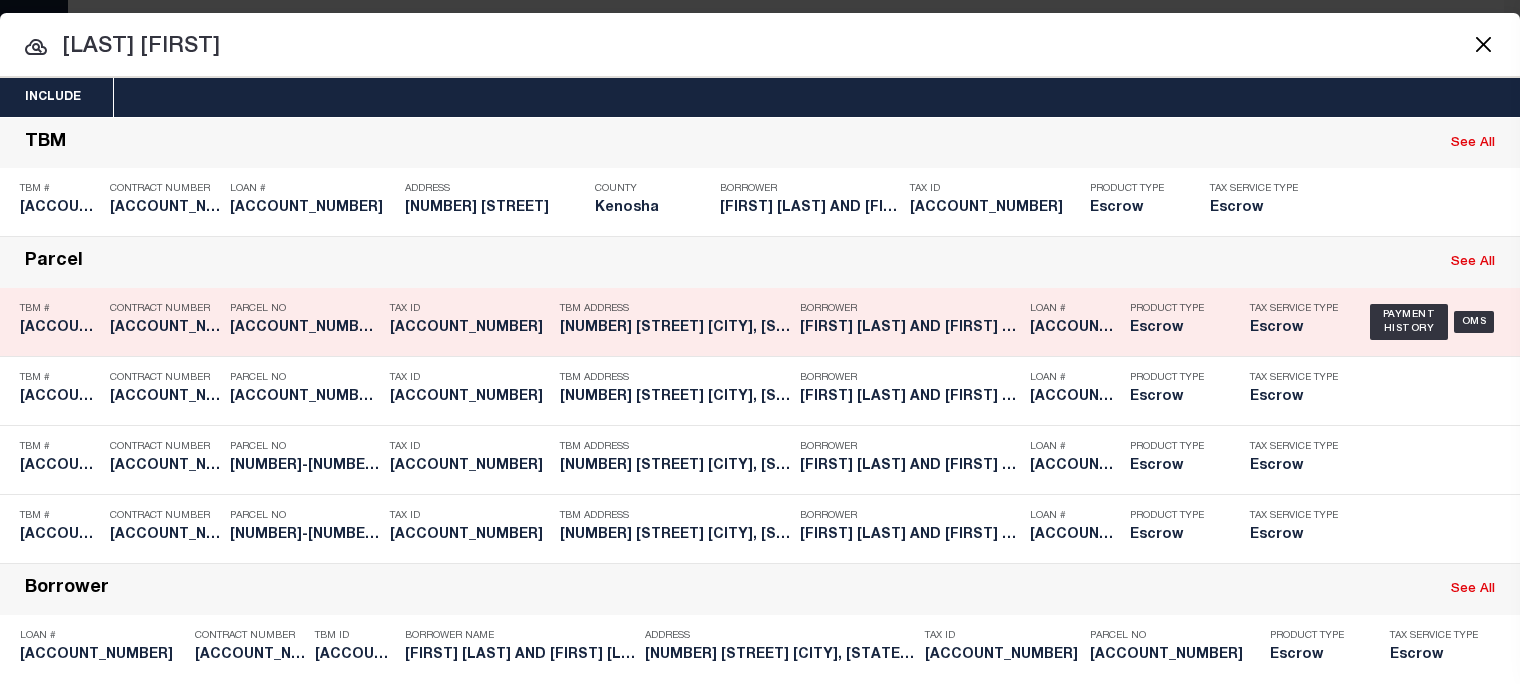 scroll, scrollTop: 0, scrollLeft: 0, axis: both 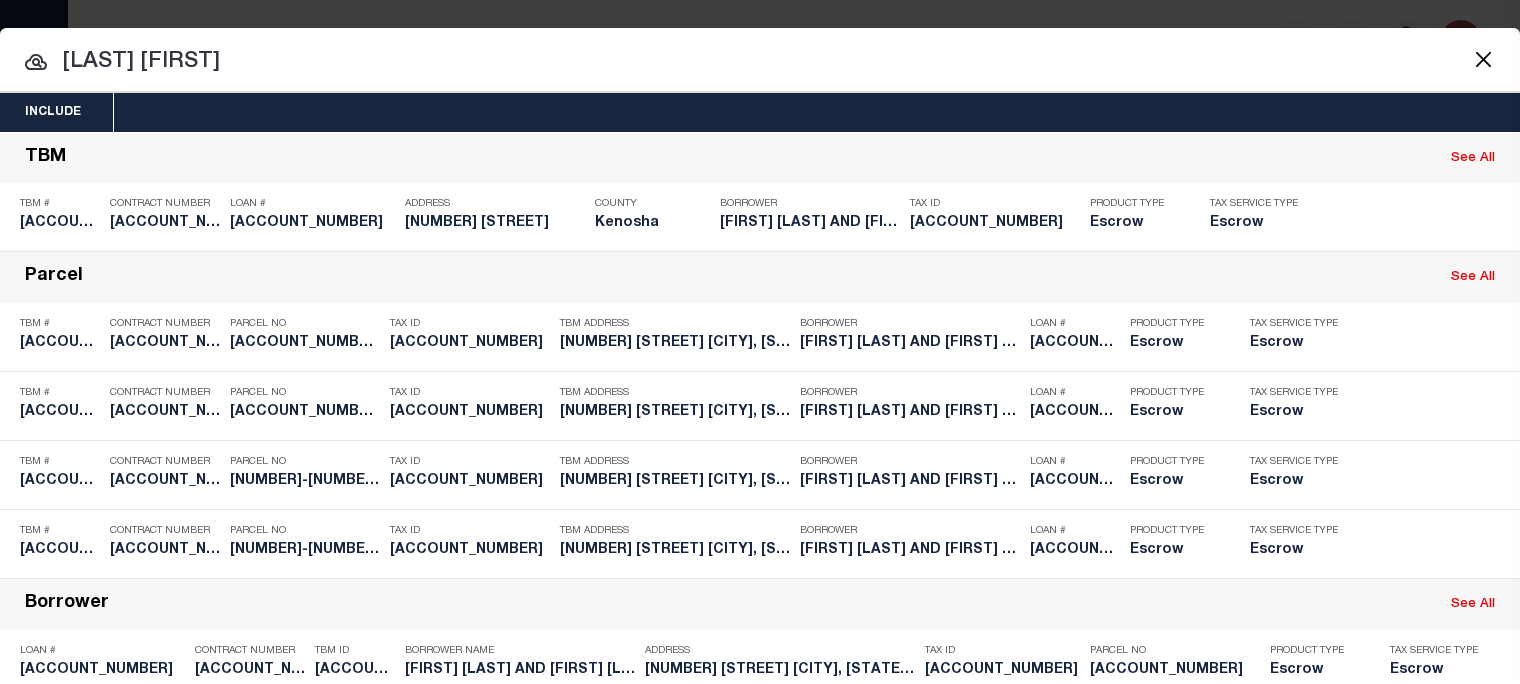 click on "Home
Profile" at bounding box center [760, 530] 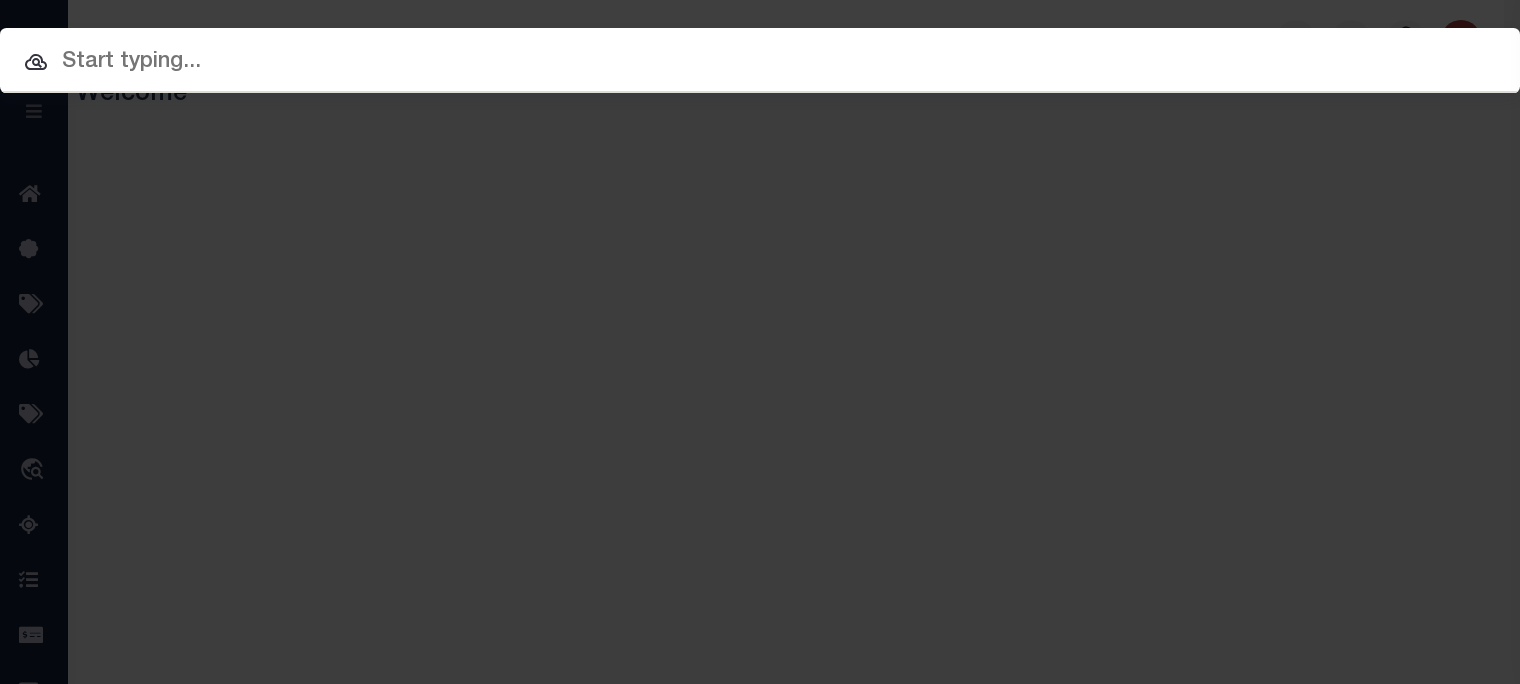 click at bounding box center (760, 62) 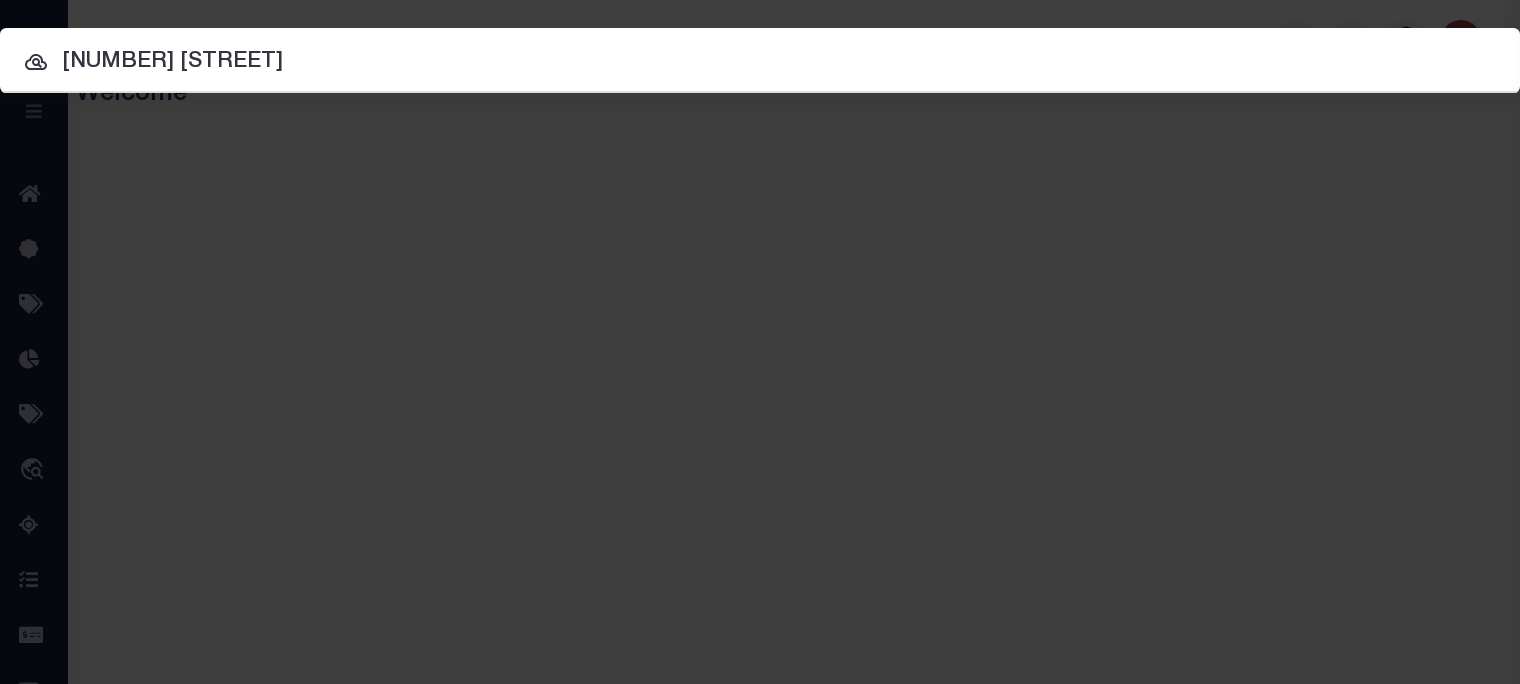 type on "55 HARMONY ST" 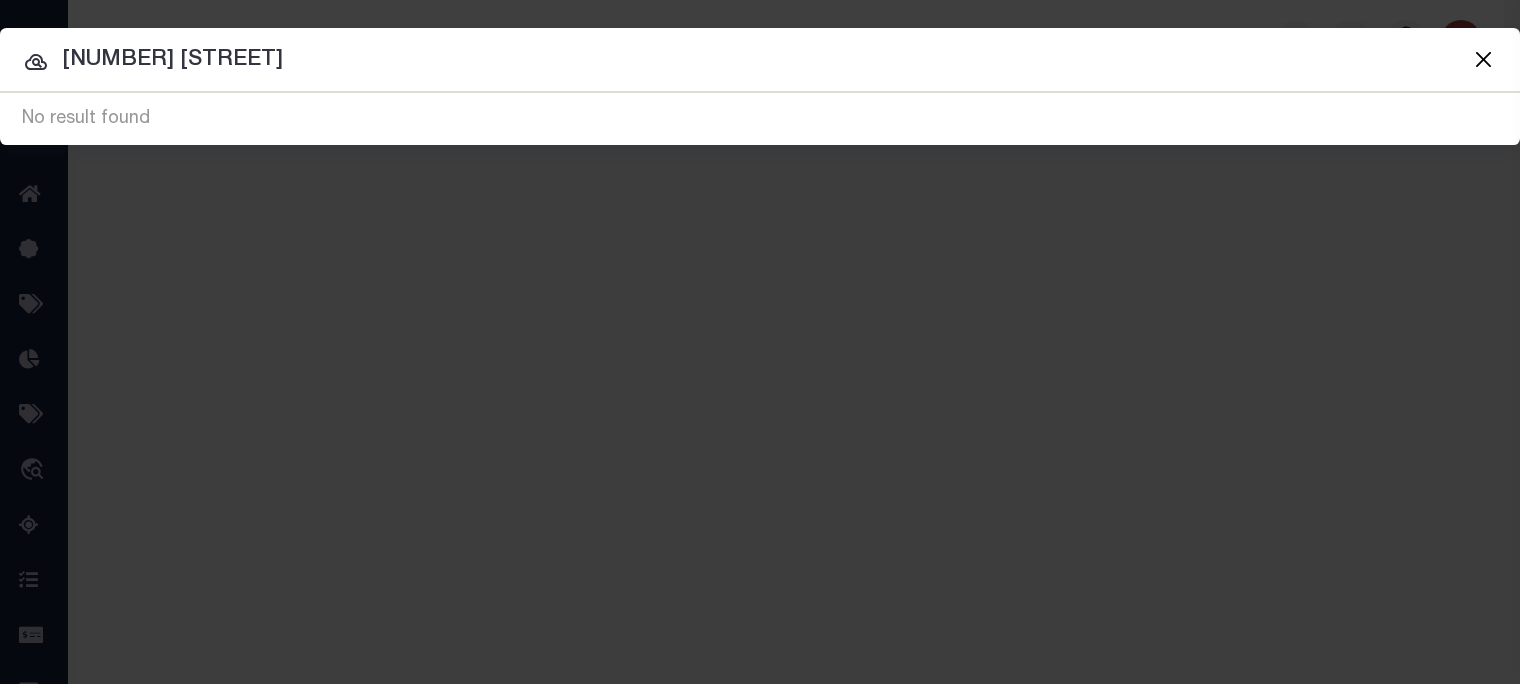 click at bounding box center (1483, 59) 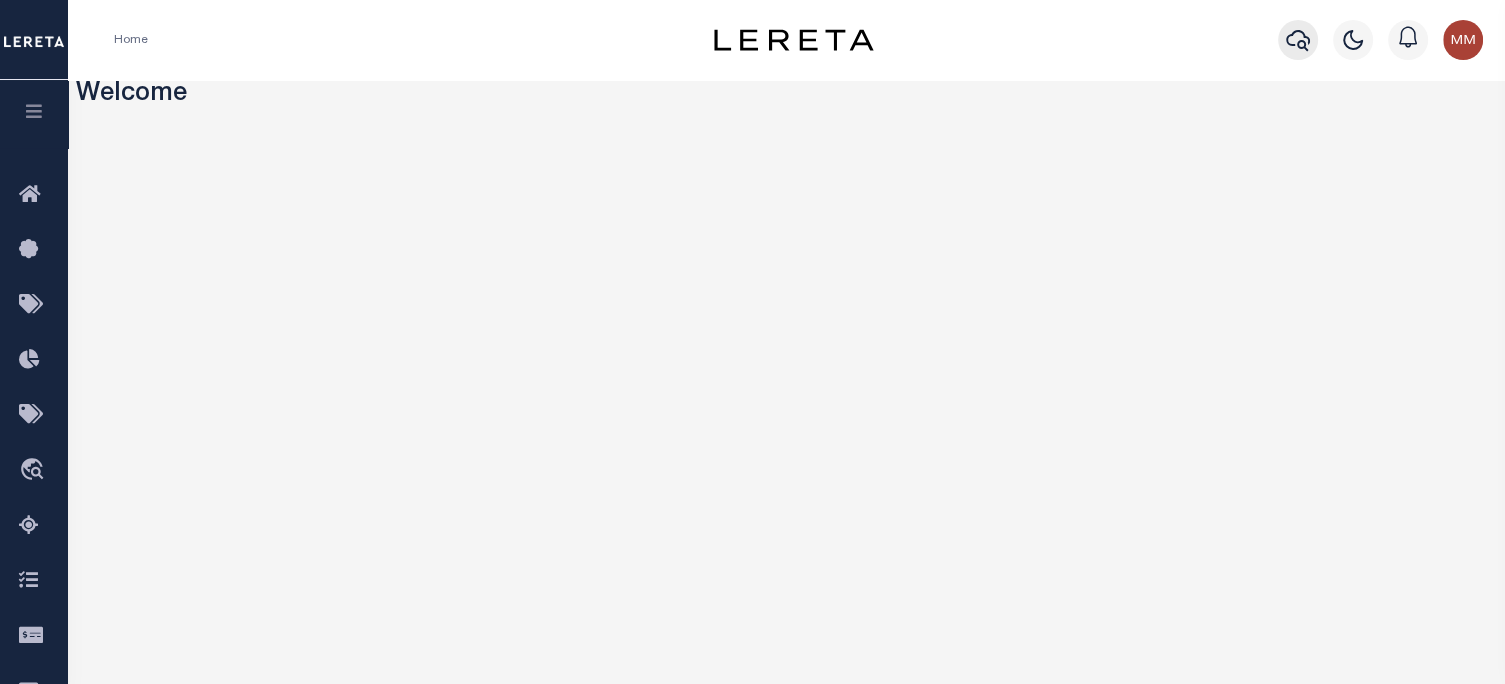 click 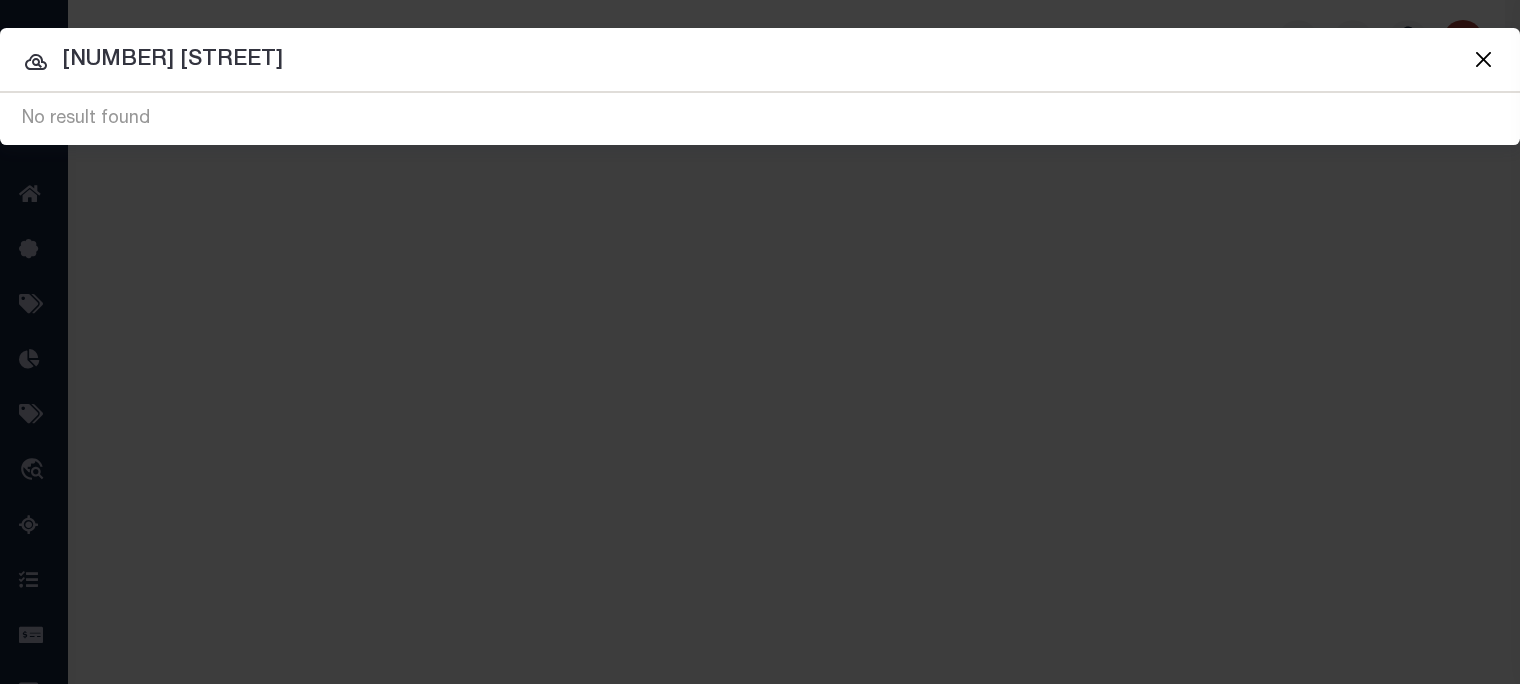 click on "55 HARMONY ST" at bounding box center (760, 60) 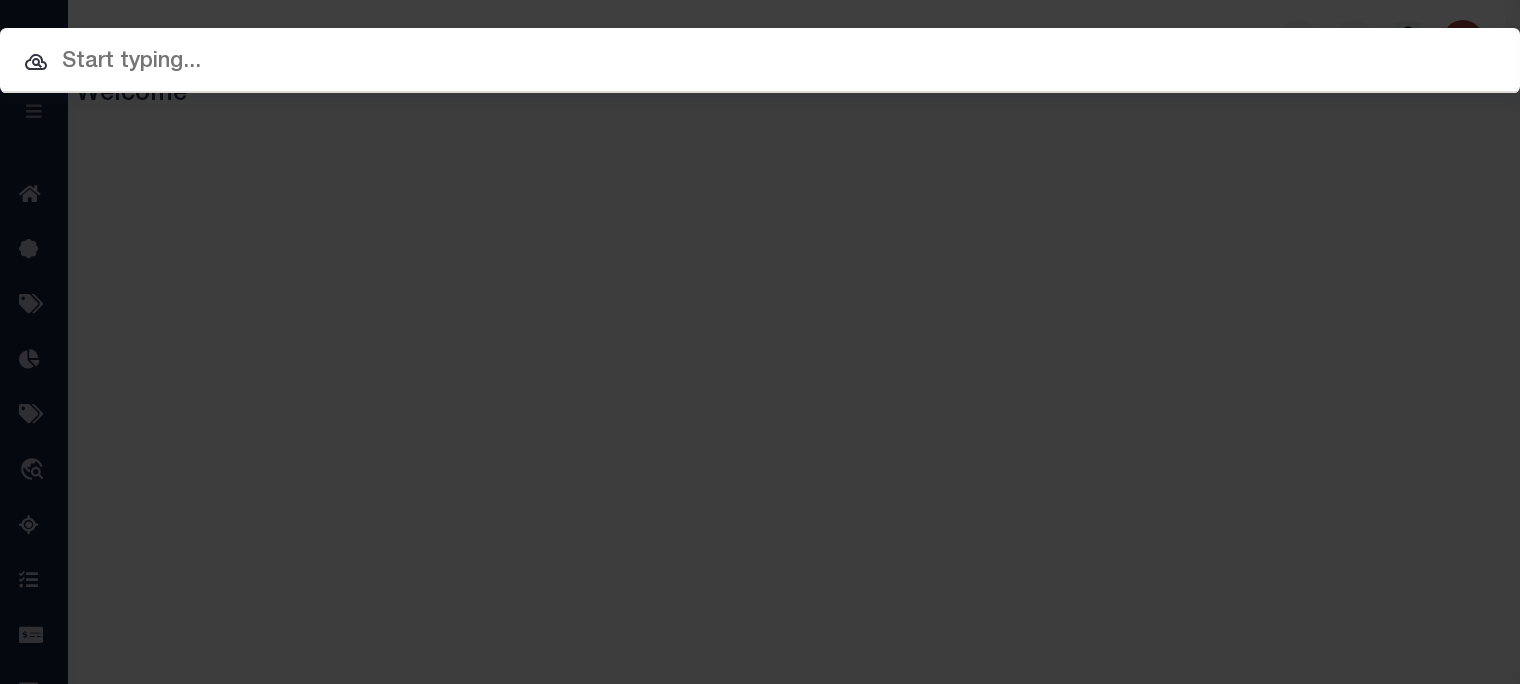 drag, startPoint x: 207, startPoint y: 54, endPoint x: 214, endPoint y: 64, distance: 12.206555 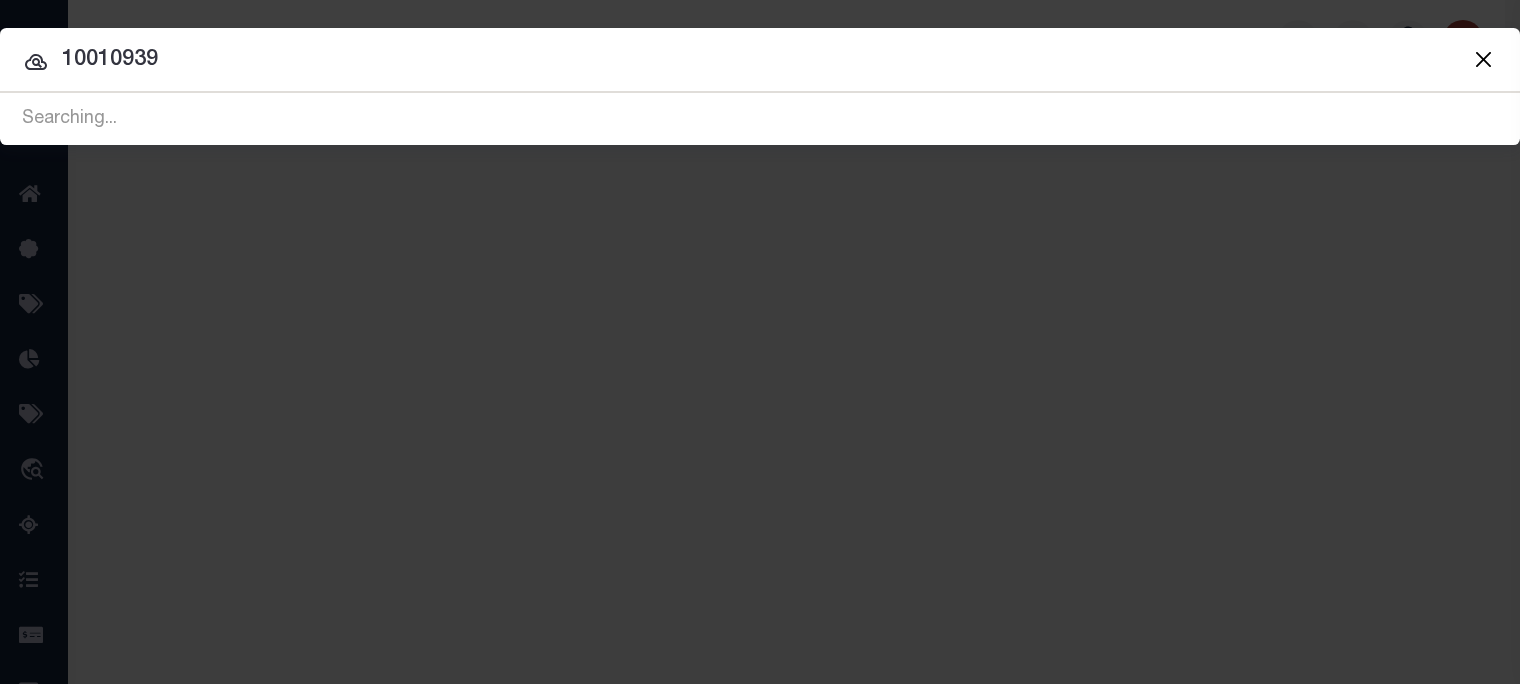 type on "10010939" 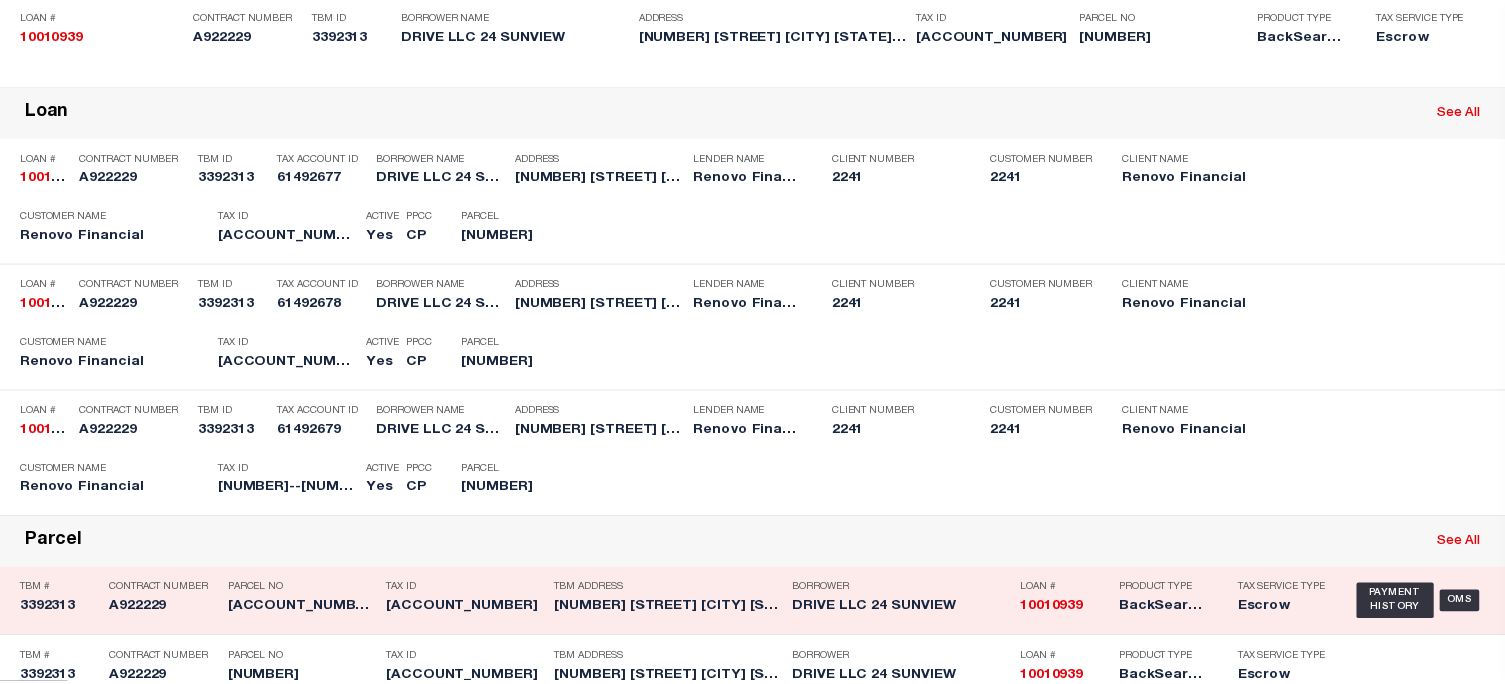 scroll, scrollTop: 600, scrollLeft: 0, axis: vertical 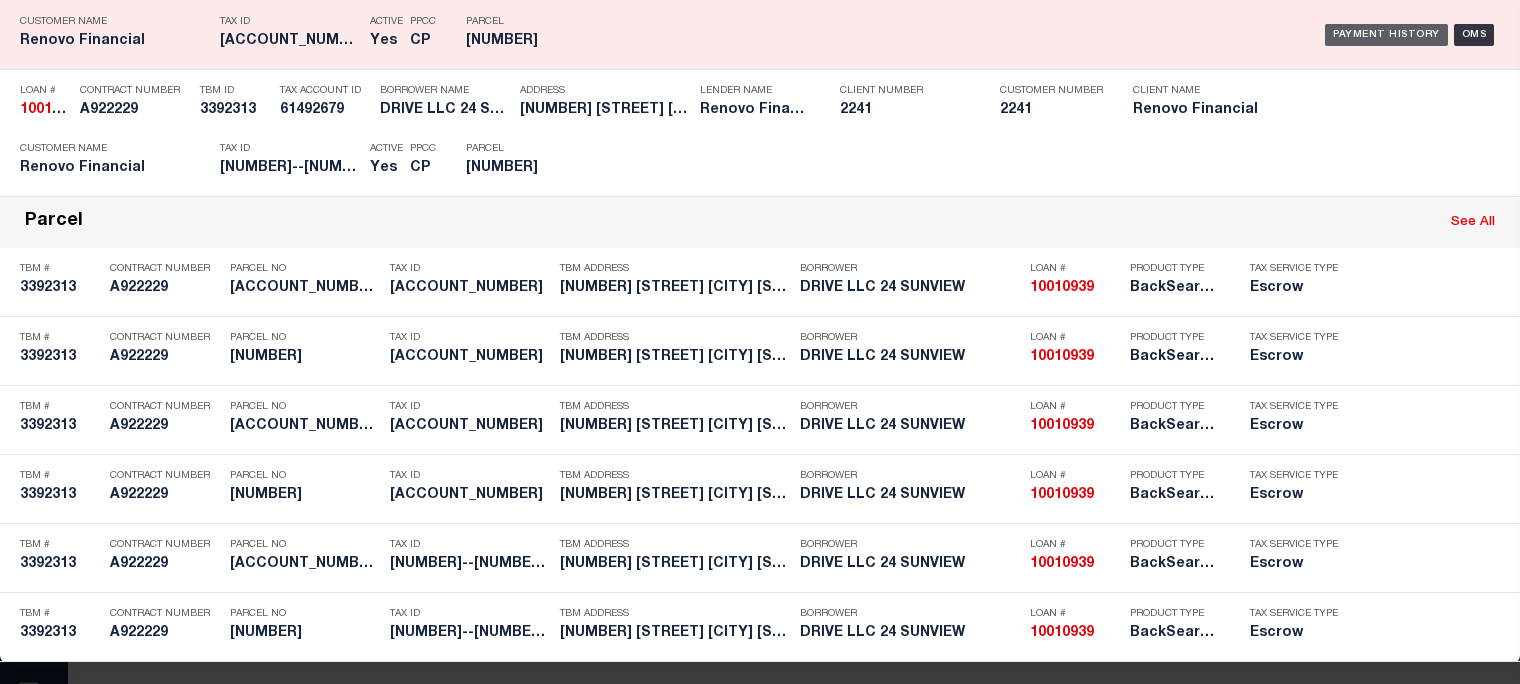 click on "Payment History" at bounding box center [1386, 35] 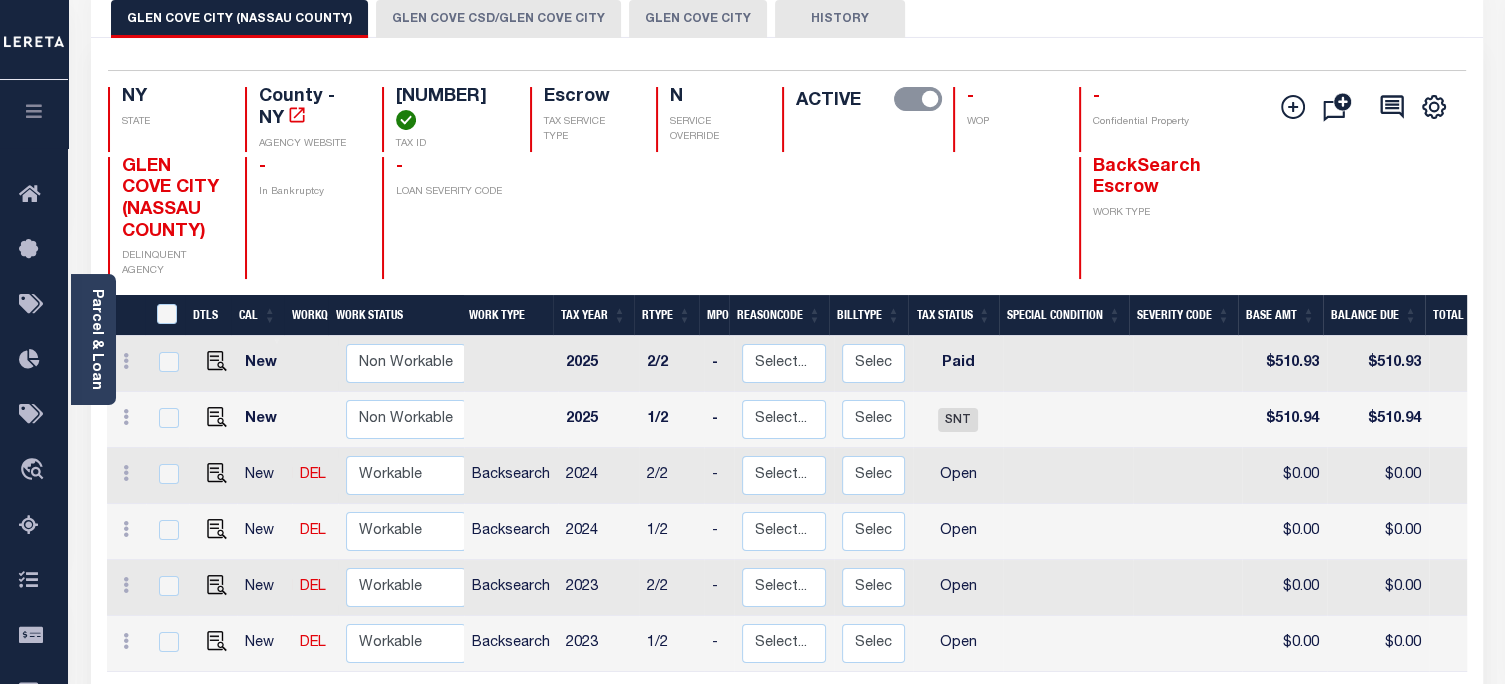 scroll, scrollTop: 0, scrollLeft: 0, axis: both 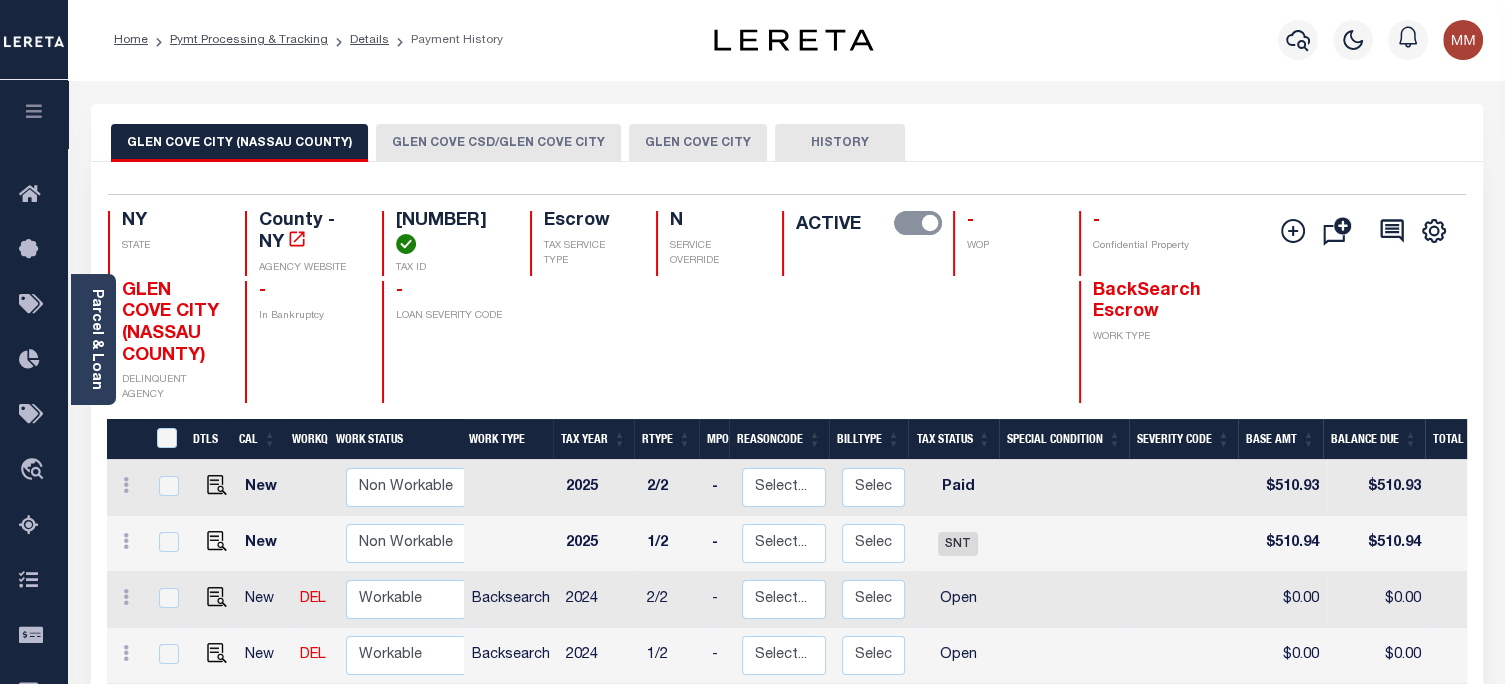 click on "GLEN COVE CSD/GLEN COVE CITY" at bounding box center (498, 143) 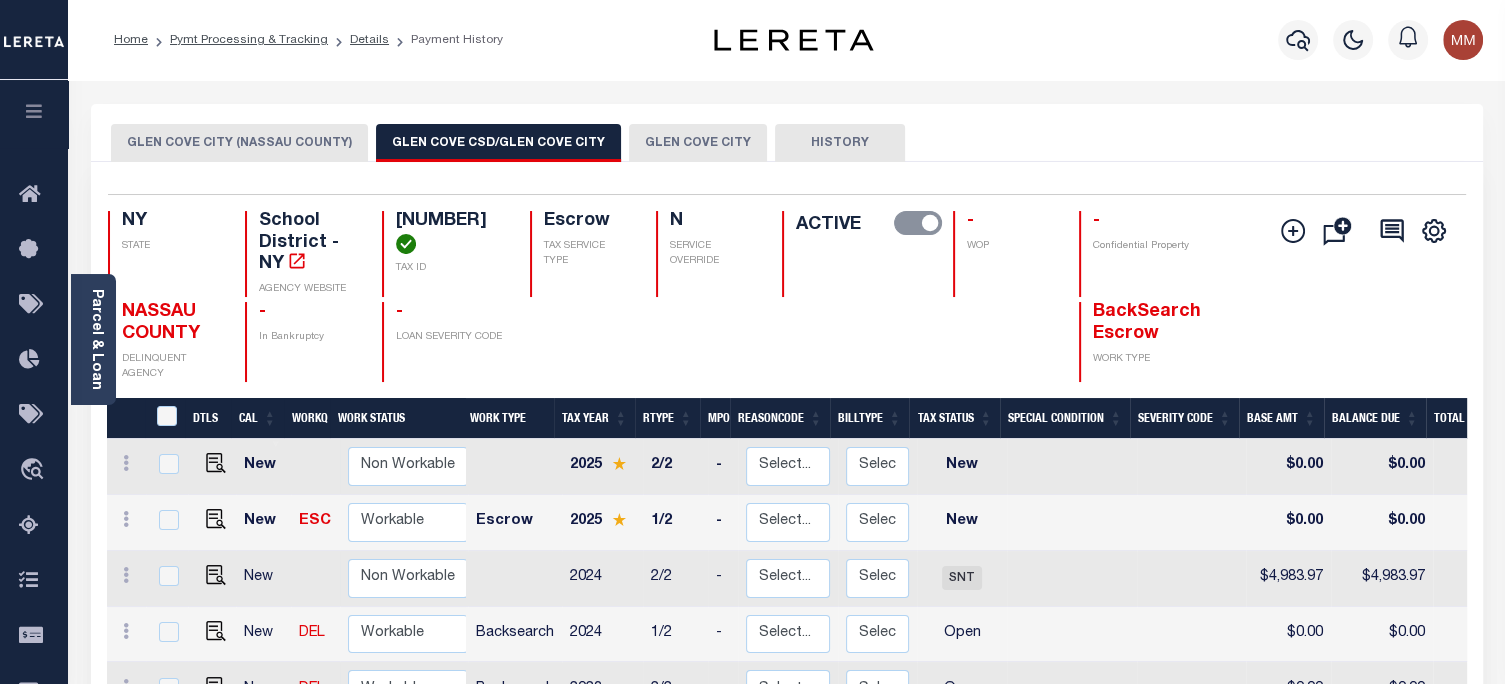 click on "GLEN COVE CITY" at bounding box center (698, 143) 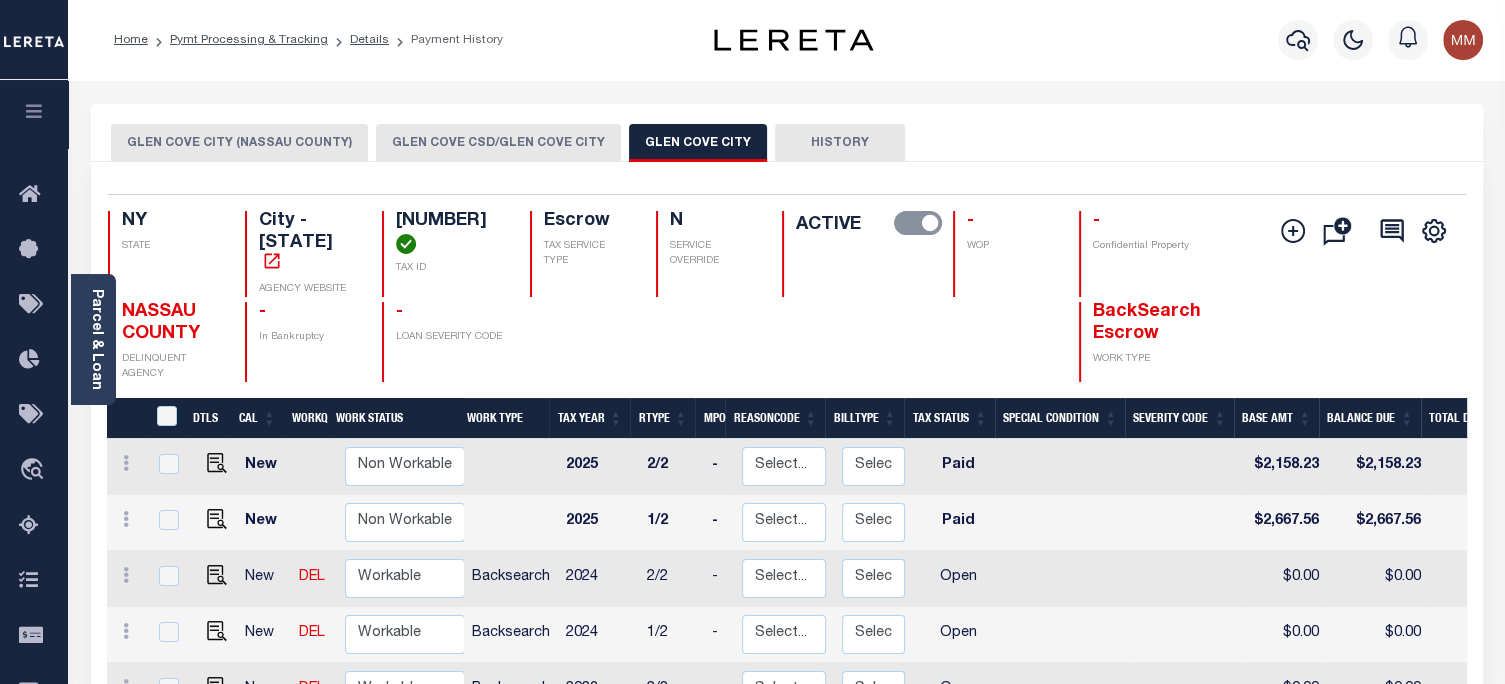 click on "HISTORY" at bounding box center (840, 143) 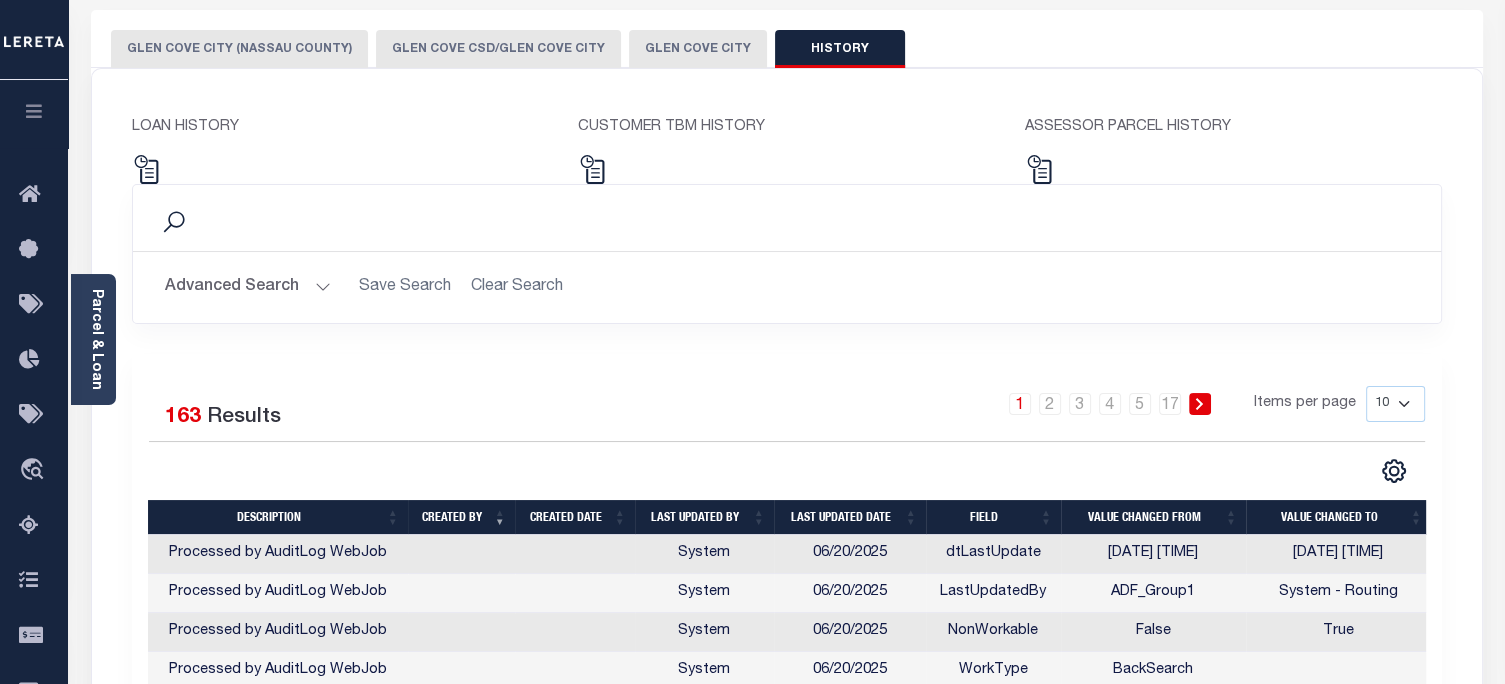 scroll, scrollTop: 0, scrollLeft: 0, axis: both 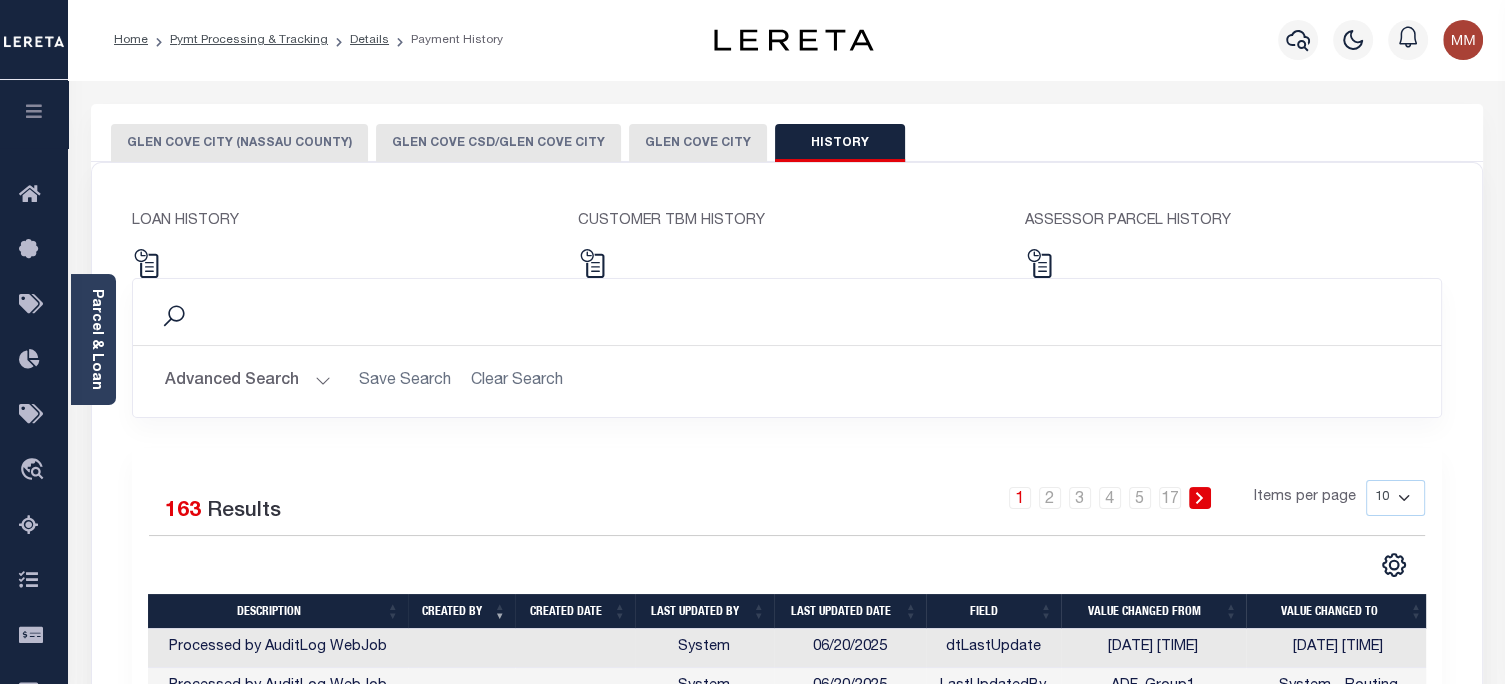 click on "GLEN COVE CITY" at bounding box center [698, 143] 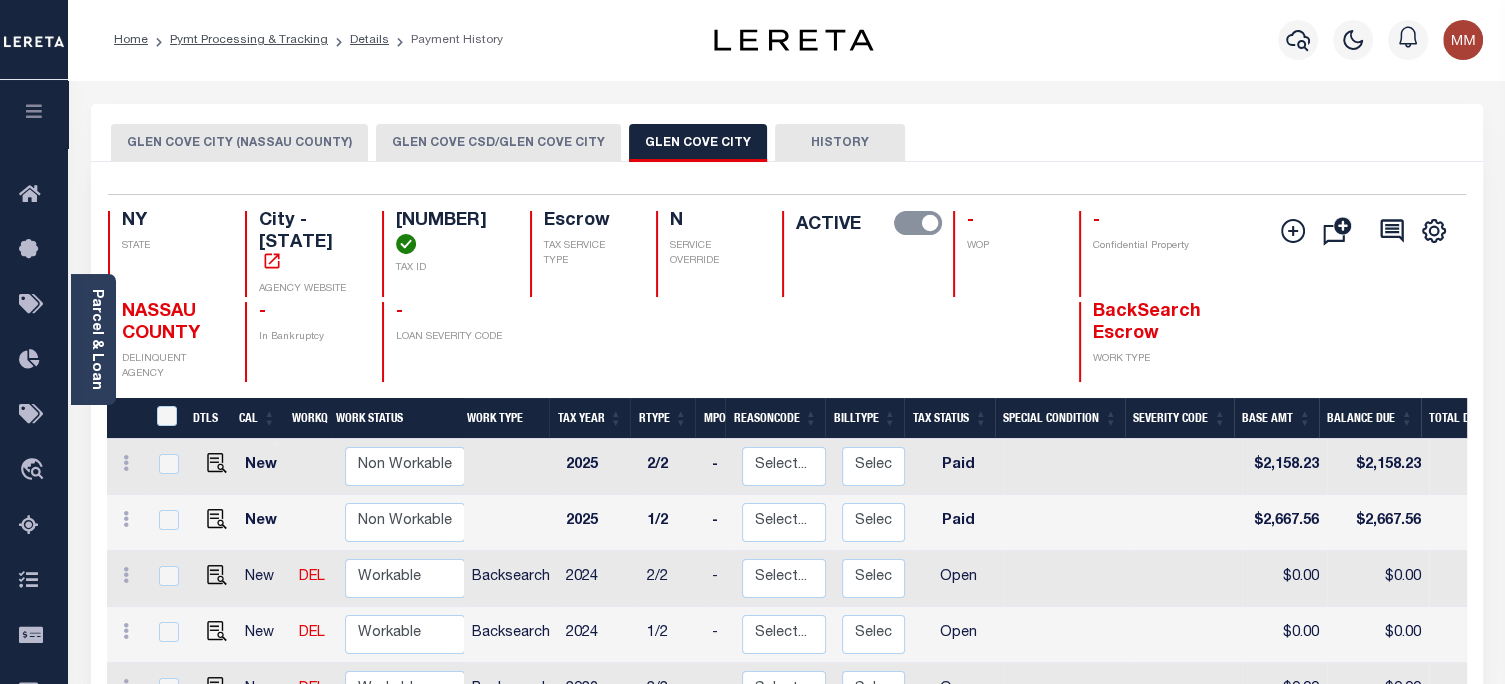 click on "GLEN COVE CSD/GLEN COVE CITY" at bounding box center [498, 143] 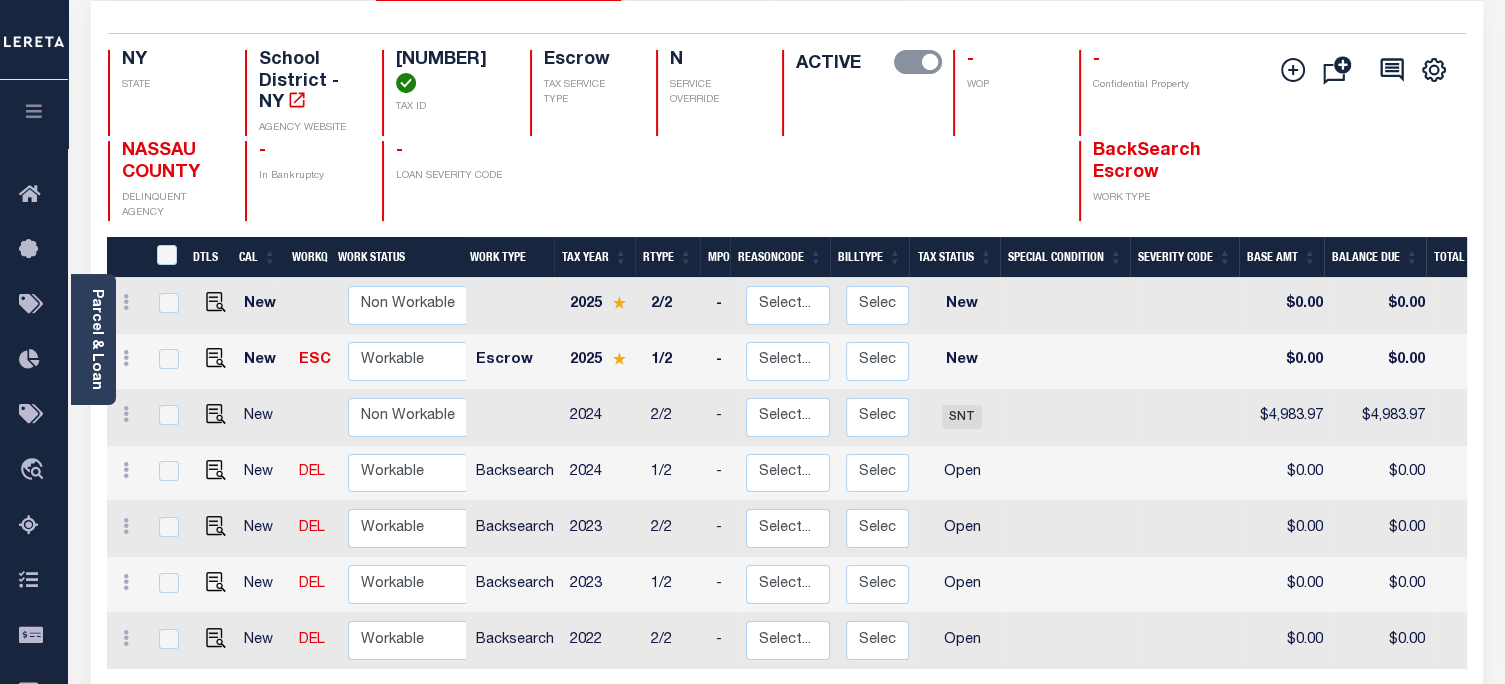 scroll, scrollTop: 200, scrollLeft: 0, axis: vertical 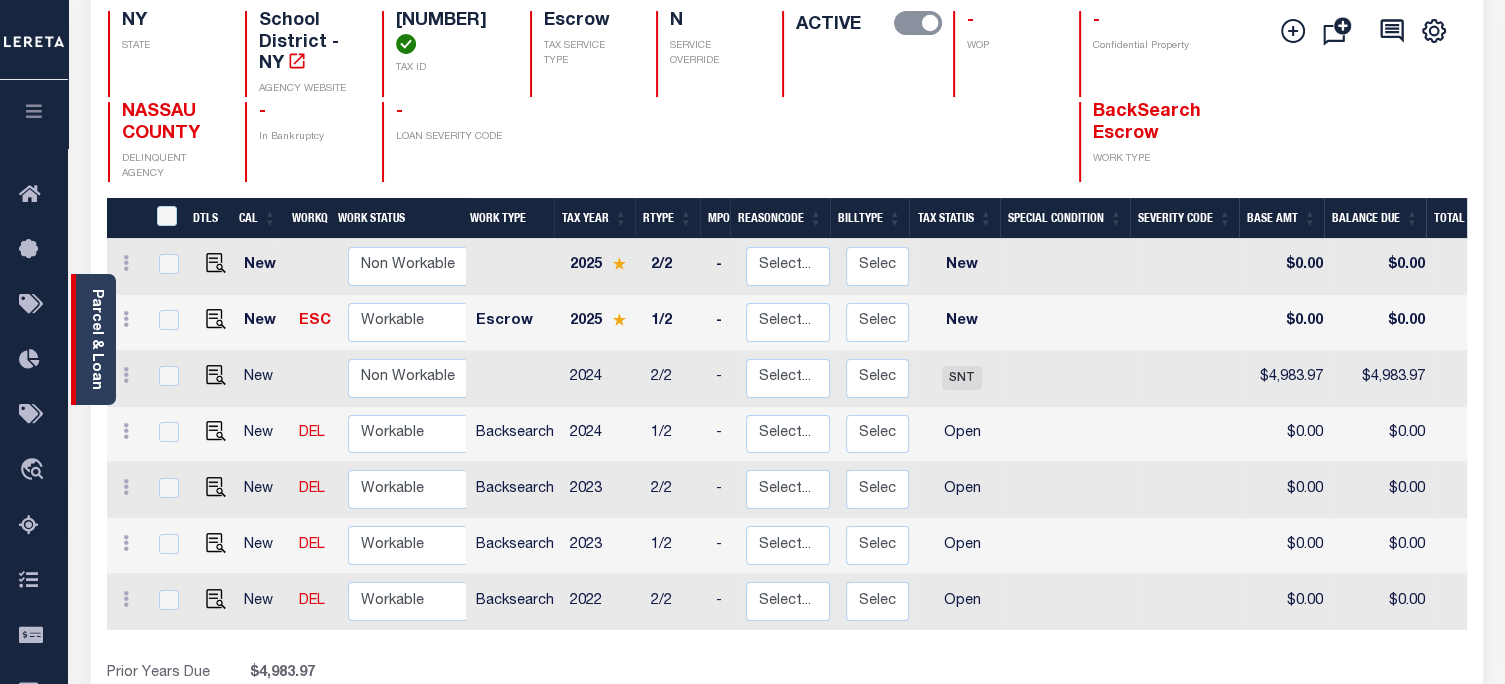 click on "Parcel & Loan" at bounding box center [96, 339] 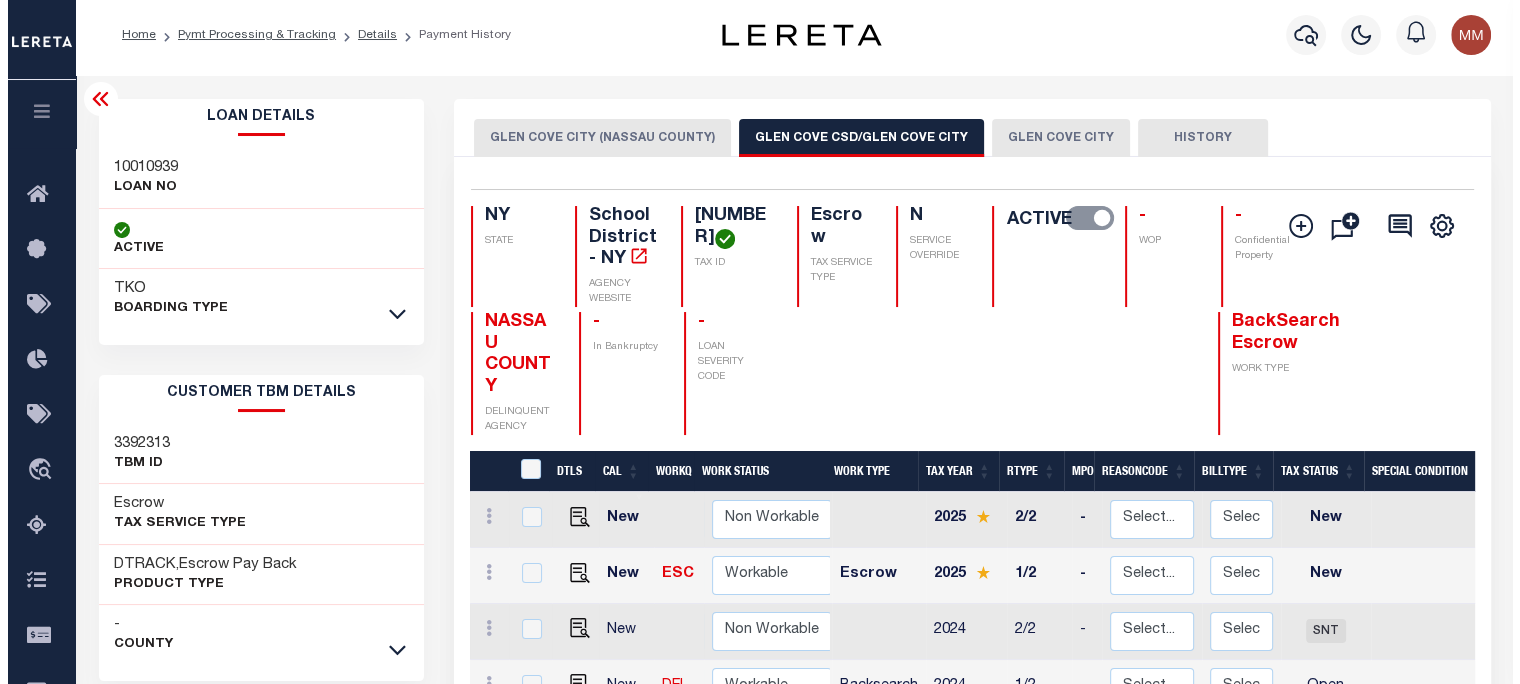 scroll, scrollTop: 0, scrollLeft: 0, axis: both 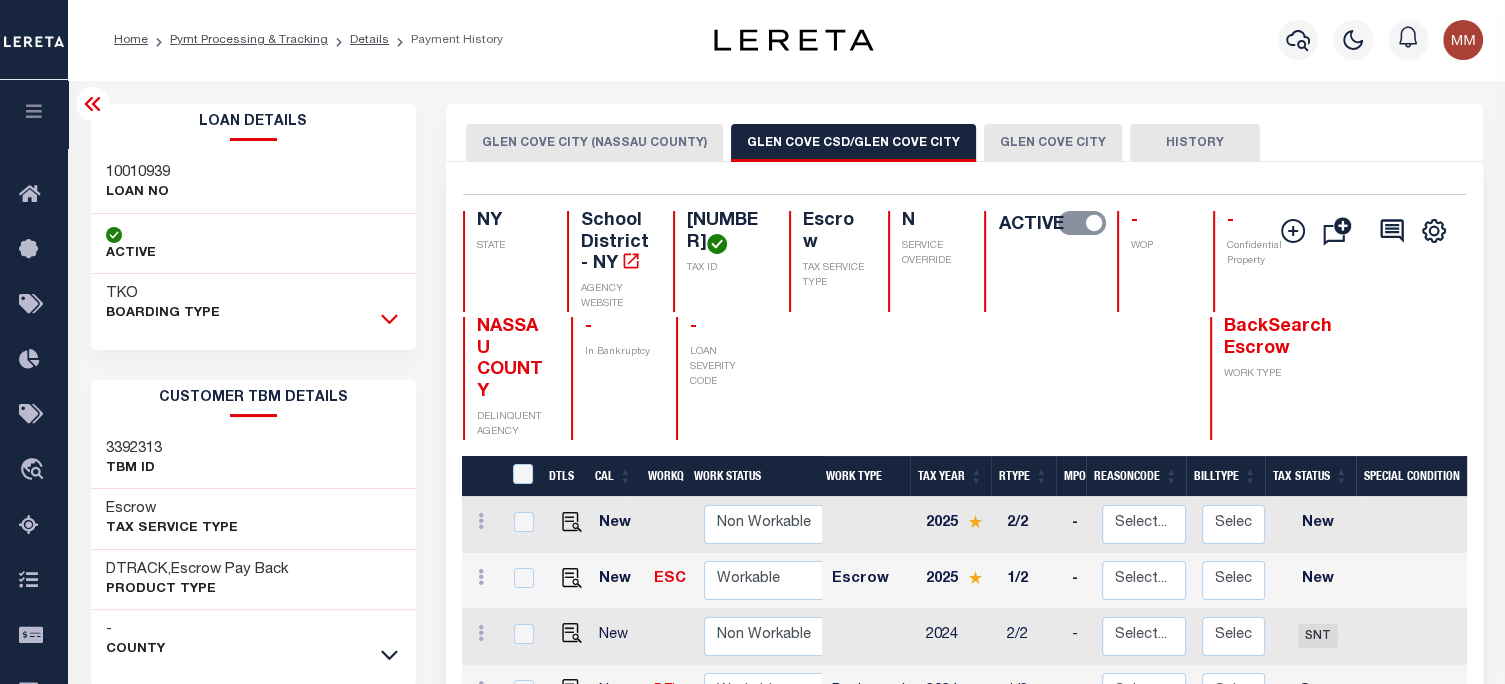 click 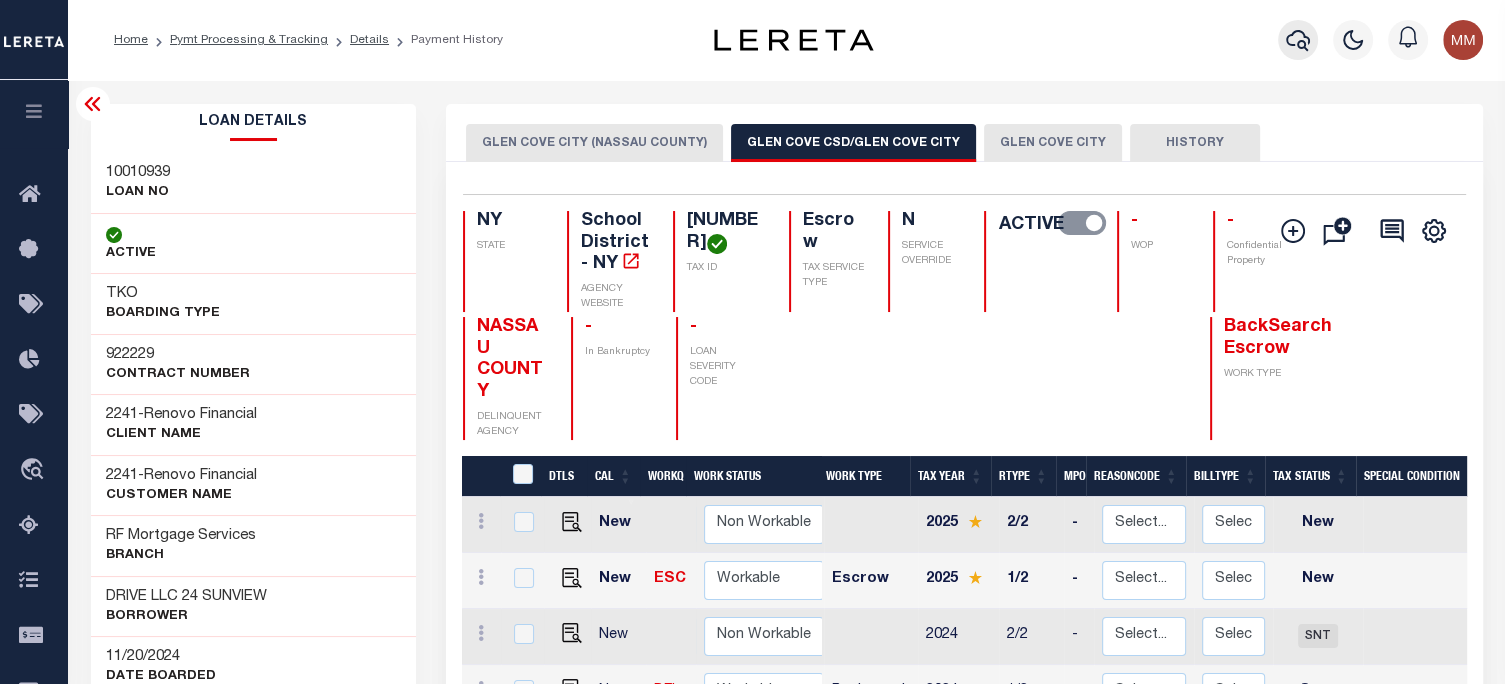 click 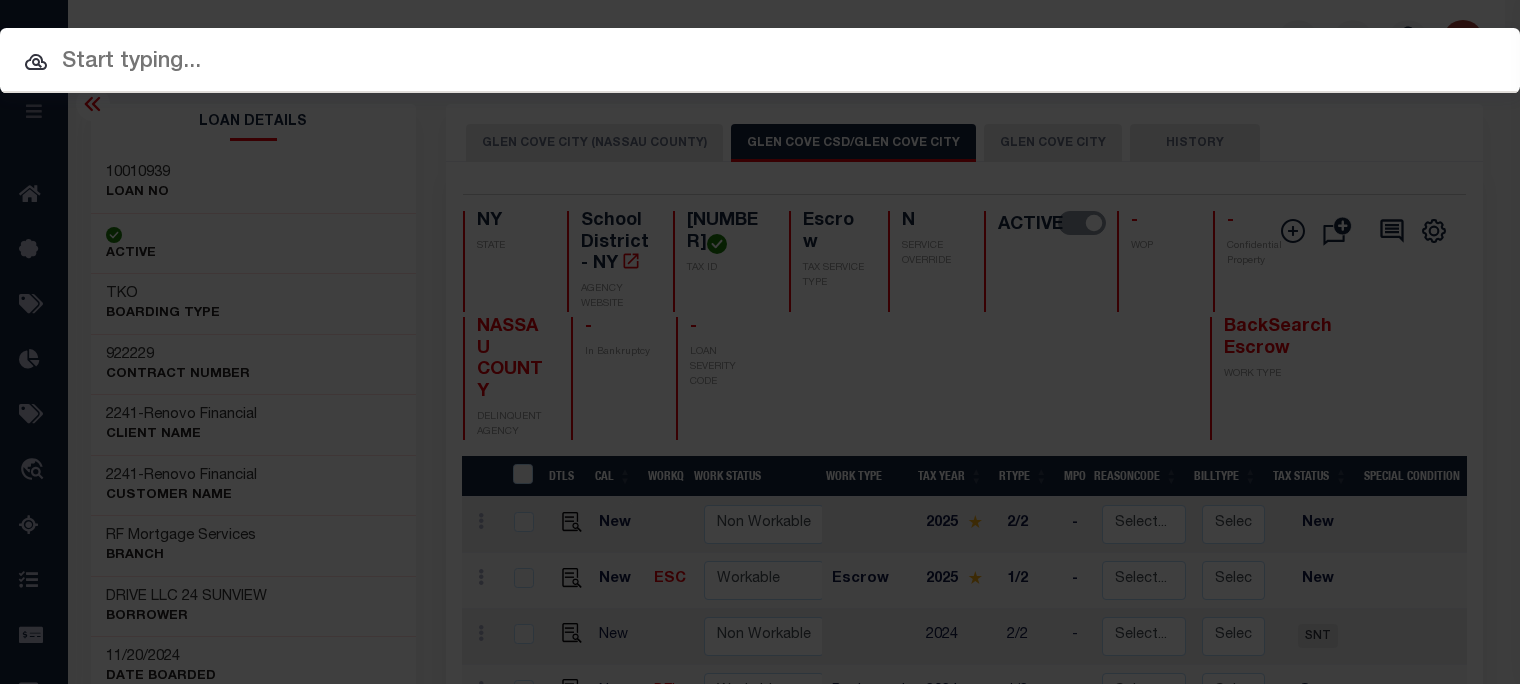 click at bounding box center (760, 62) 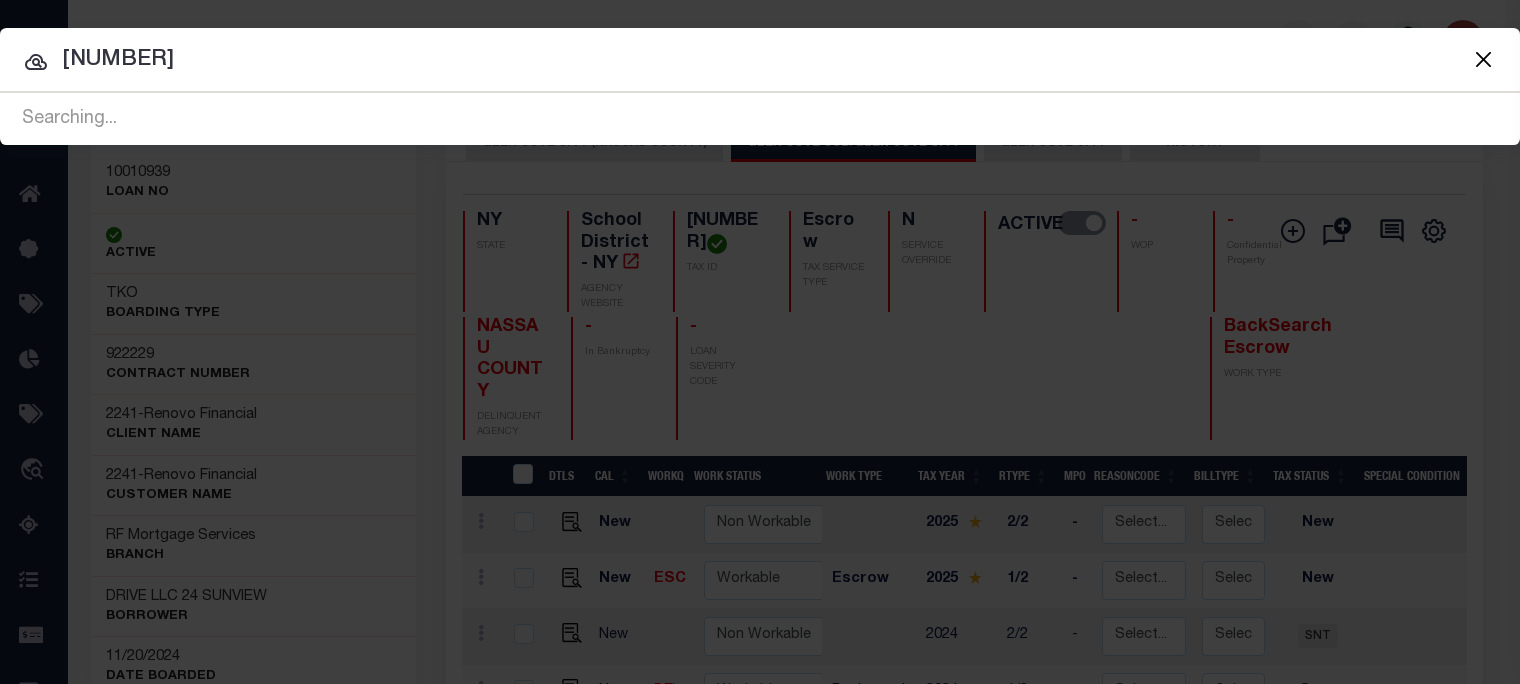 type on "[NUMBER]" 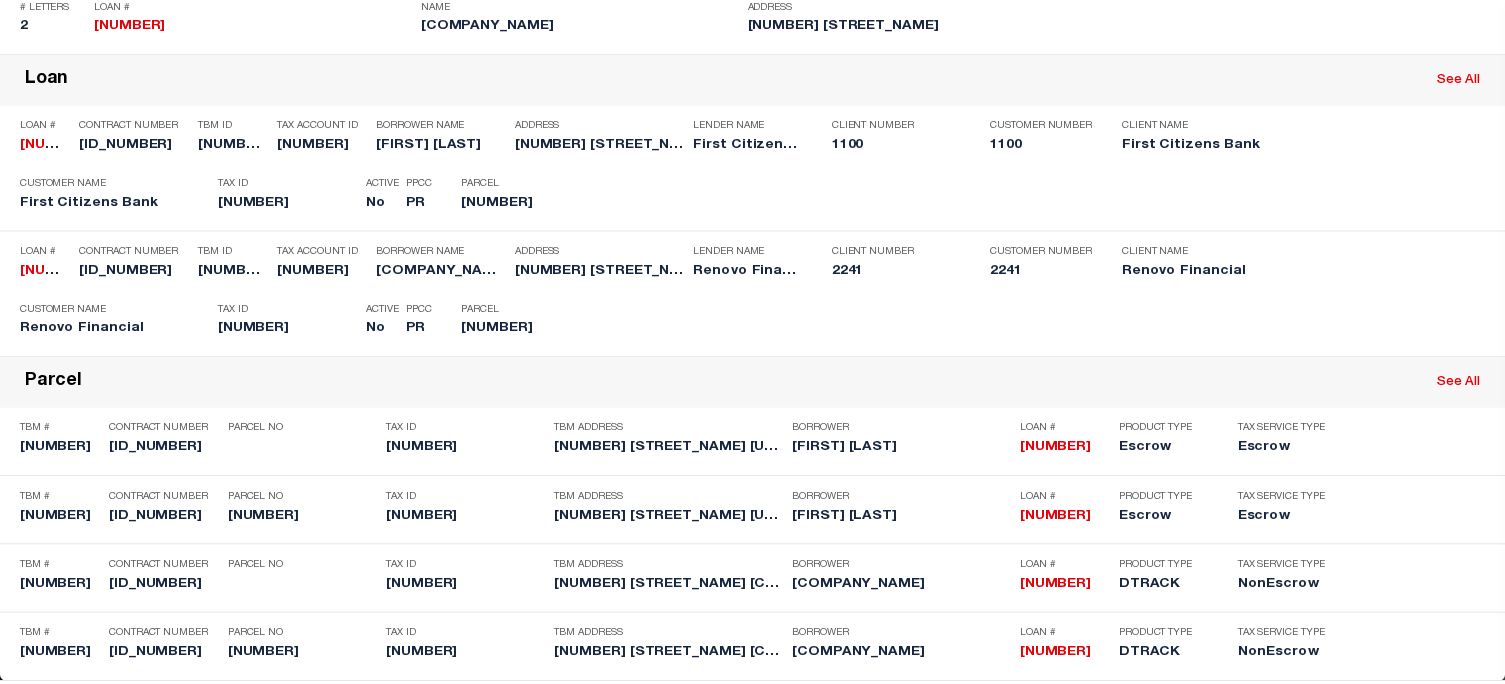 scroll, scrollTop: 0, scrollLeft: 0, axis: both 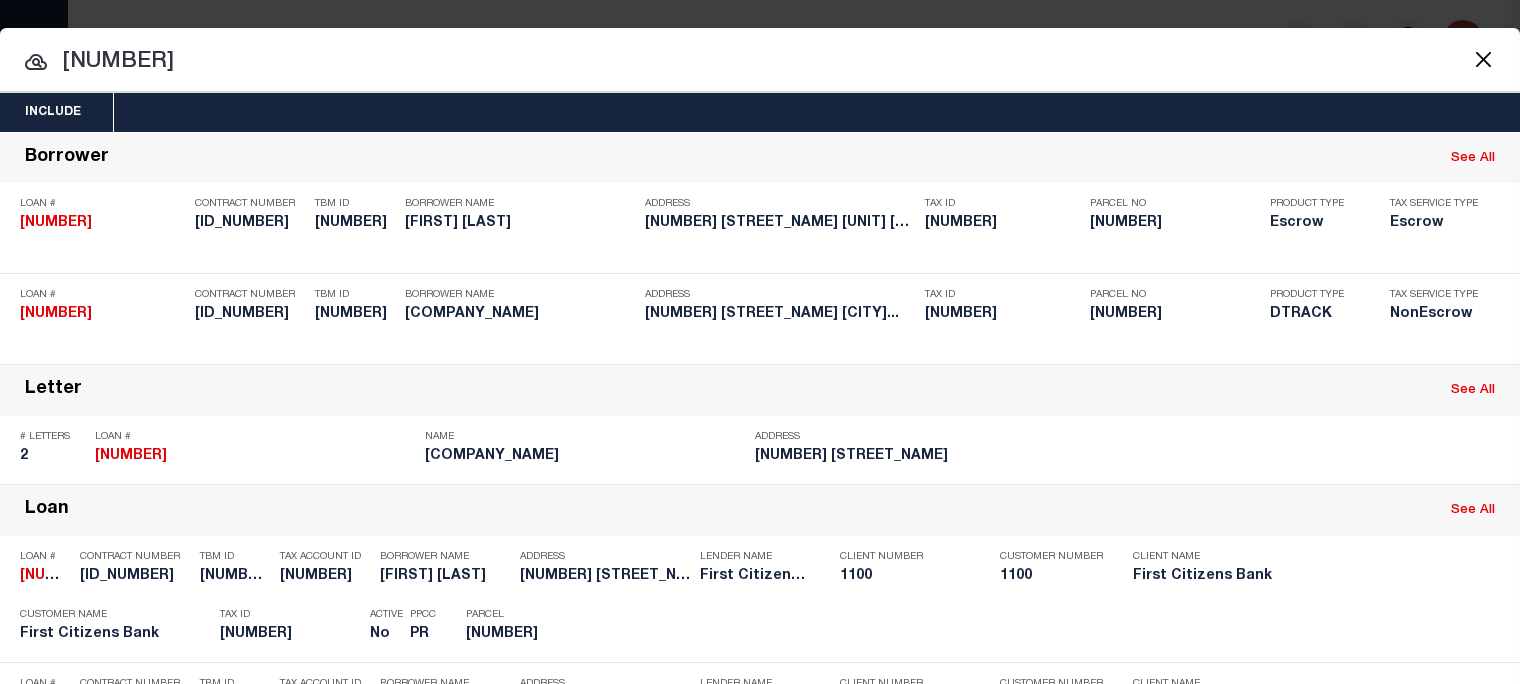click on "Home Pymt Processing & Tracking Details Payment History
Profile Sign out" at bounding box center (760, 929) 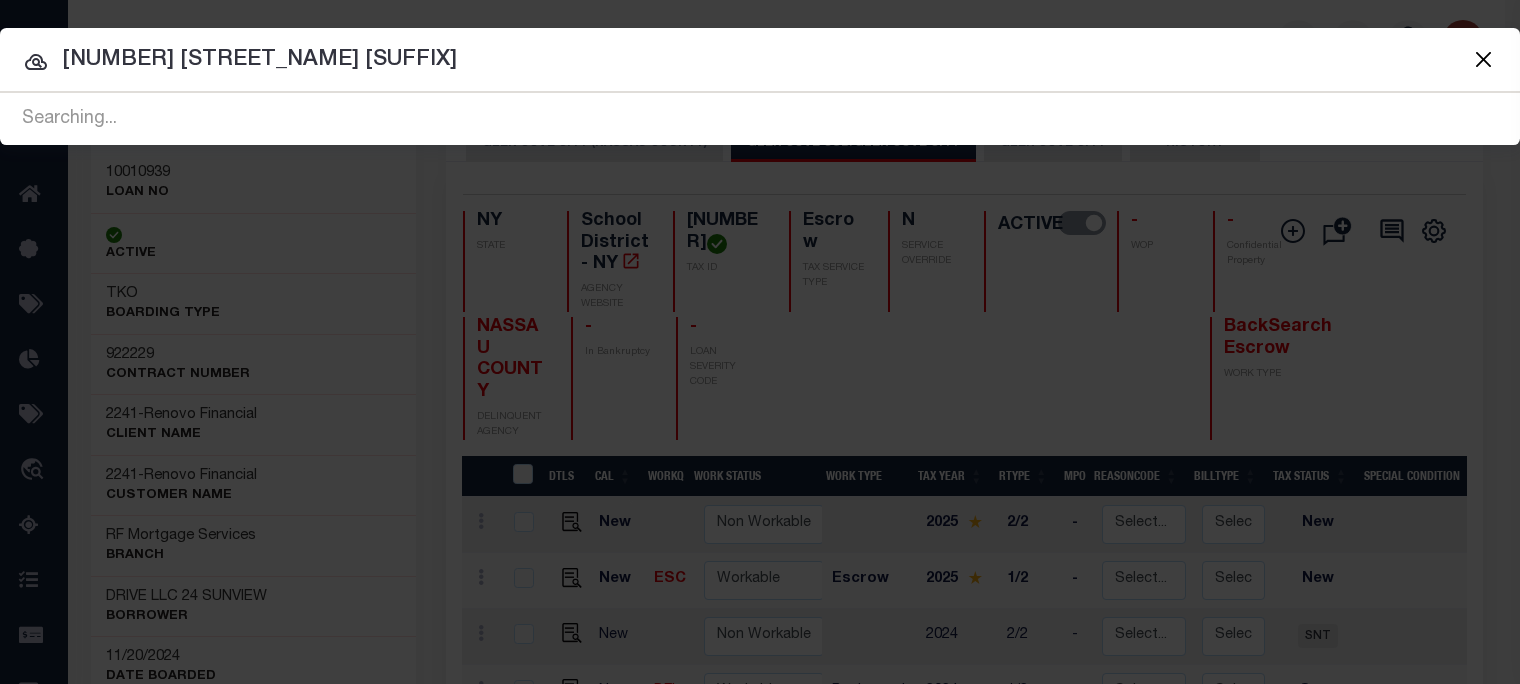 type on "[NUMBER] [STREET_NAME] [SUFFIX]" 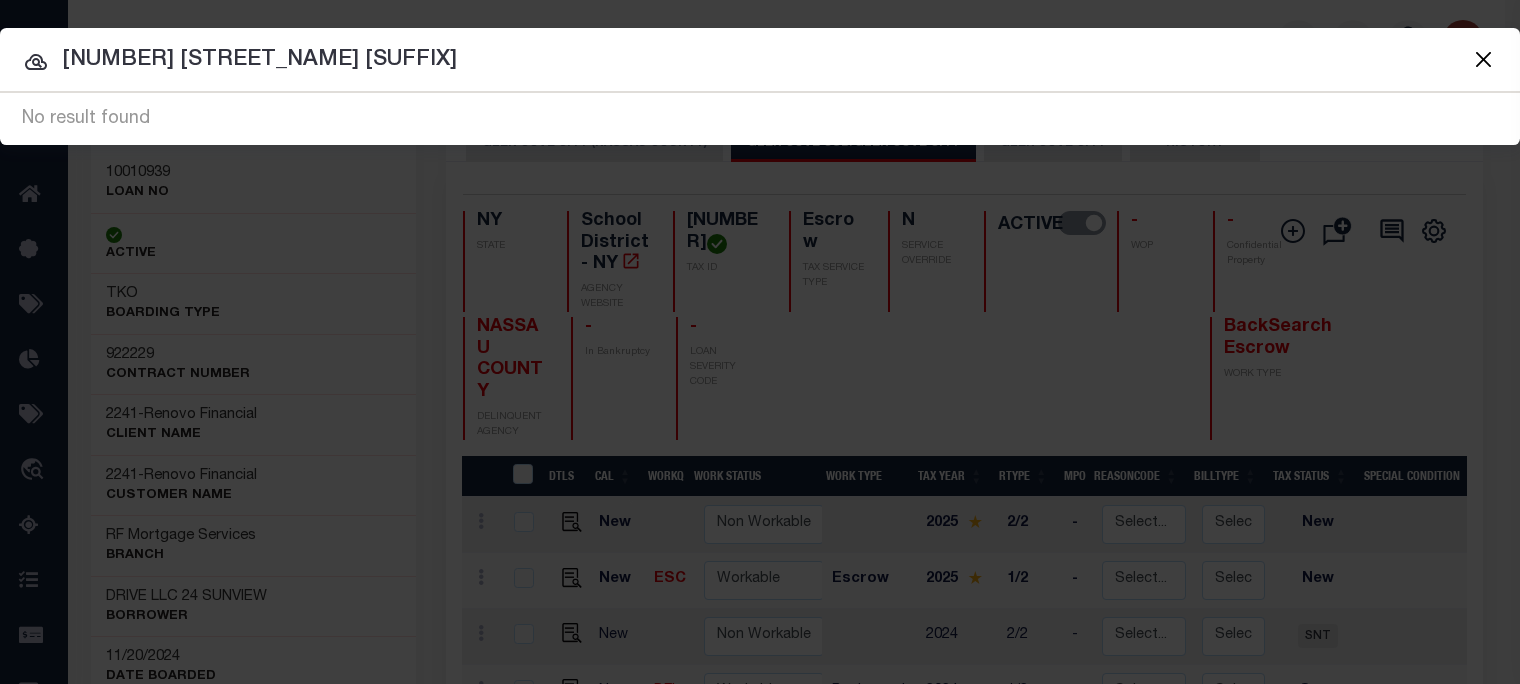 click on "[NUMBER] [STREET_NAME] [SUFFIX]" at bounding box center (760, 60) 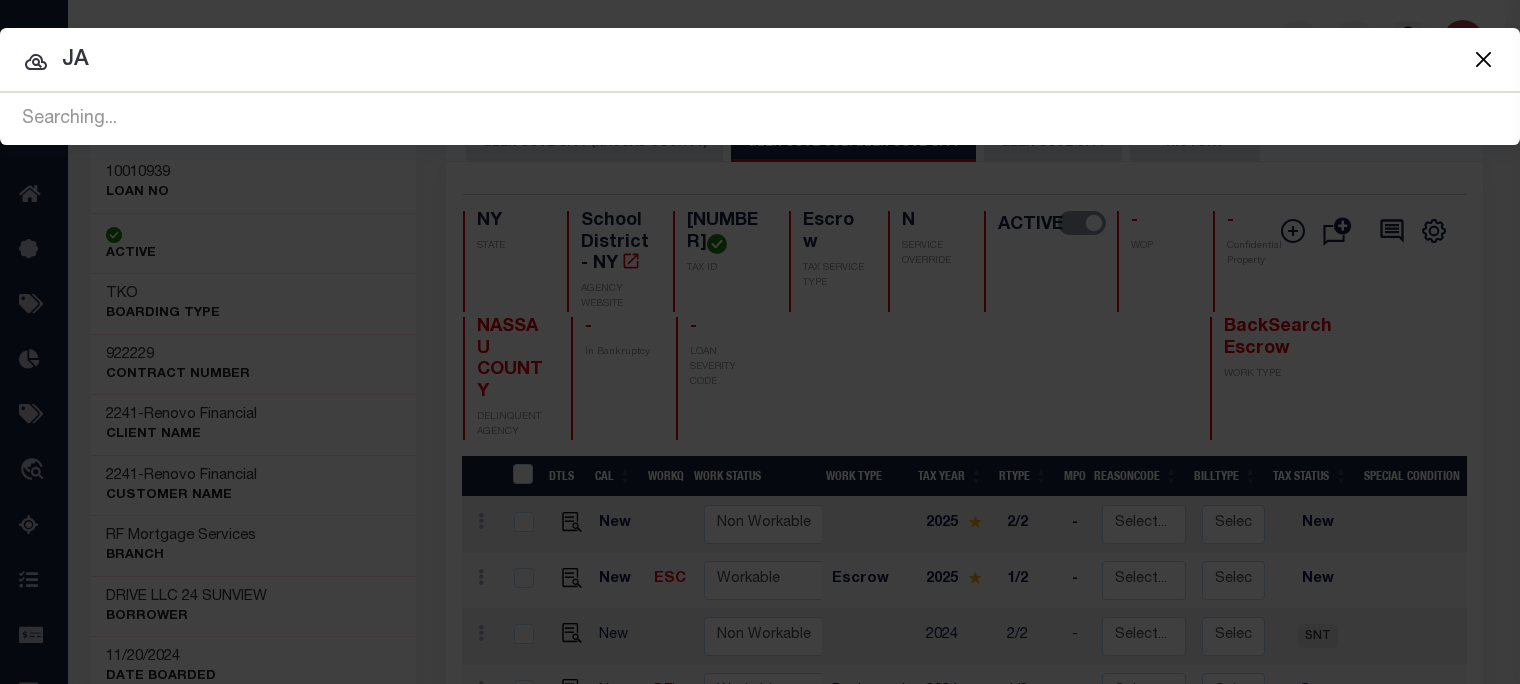 type on "J" 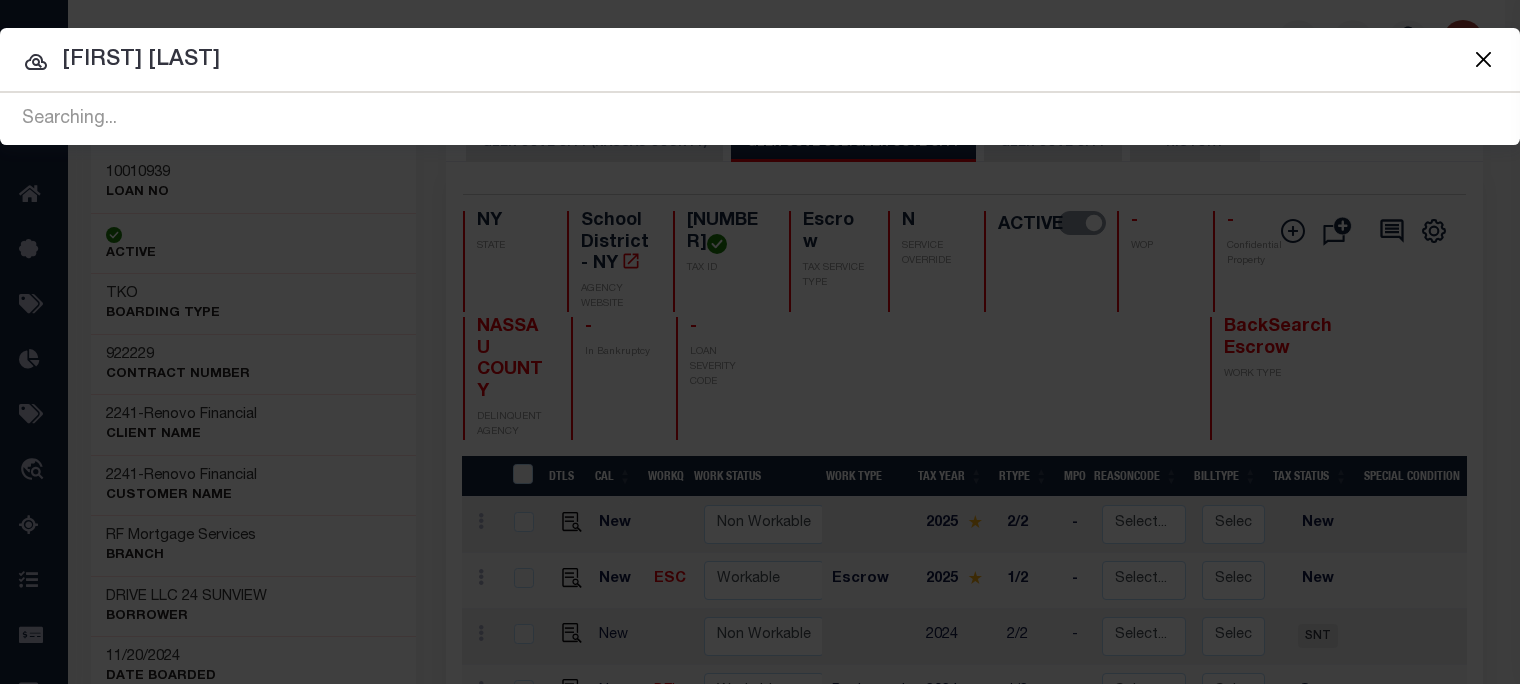type on "[FIRST] [LAST]" 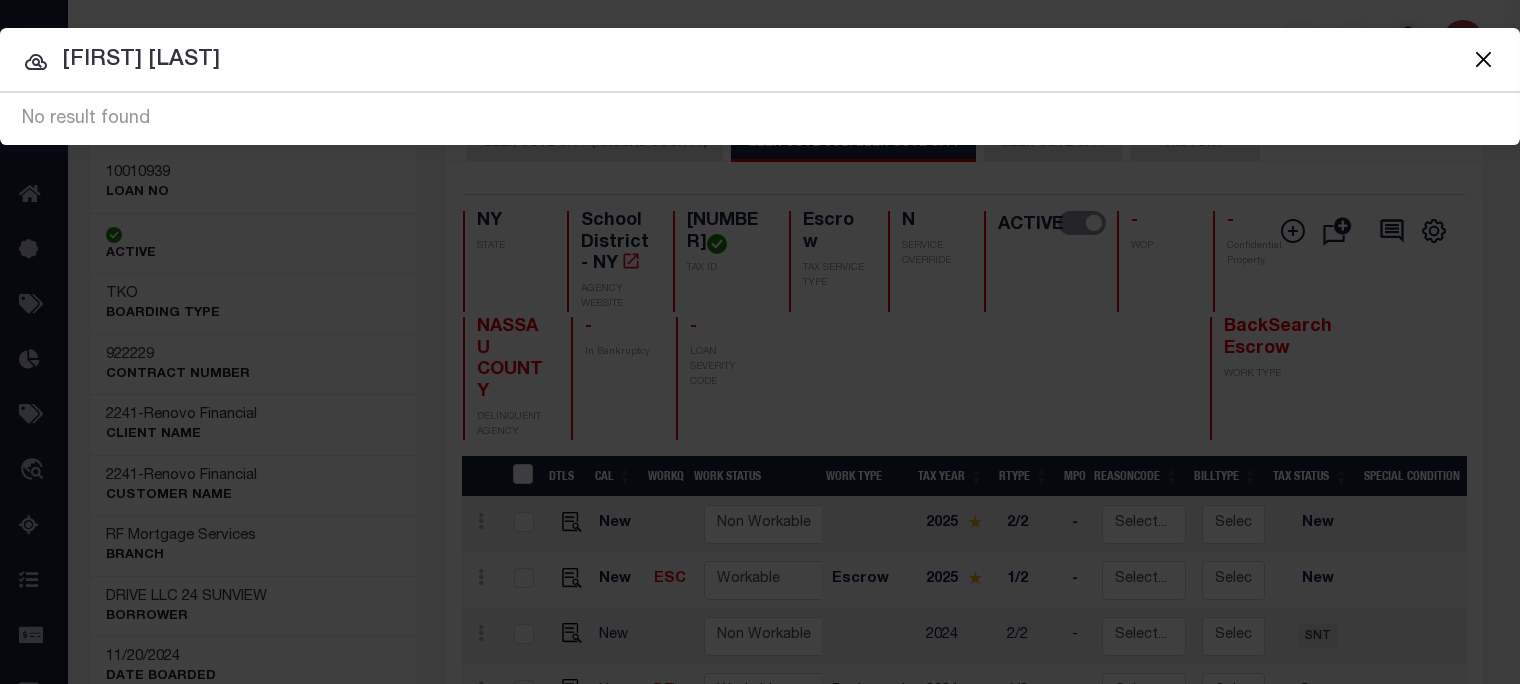 drag, startPoint x: 248, startPoint y: 62, endPoint x: -280, endPoint y: 106, distance: 529.83014 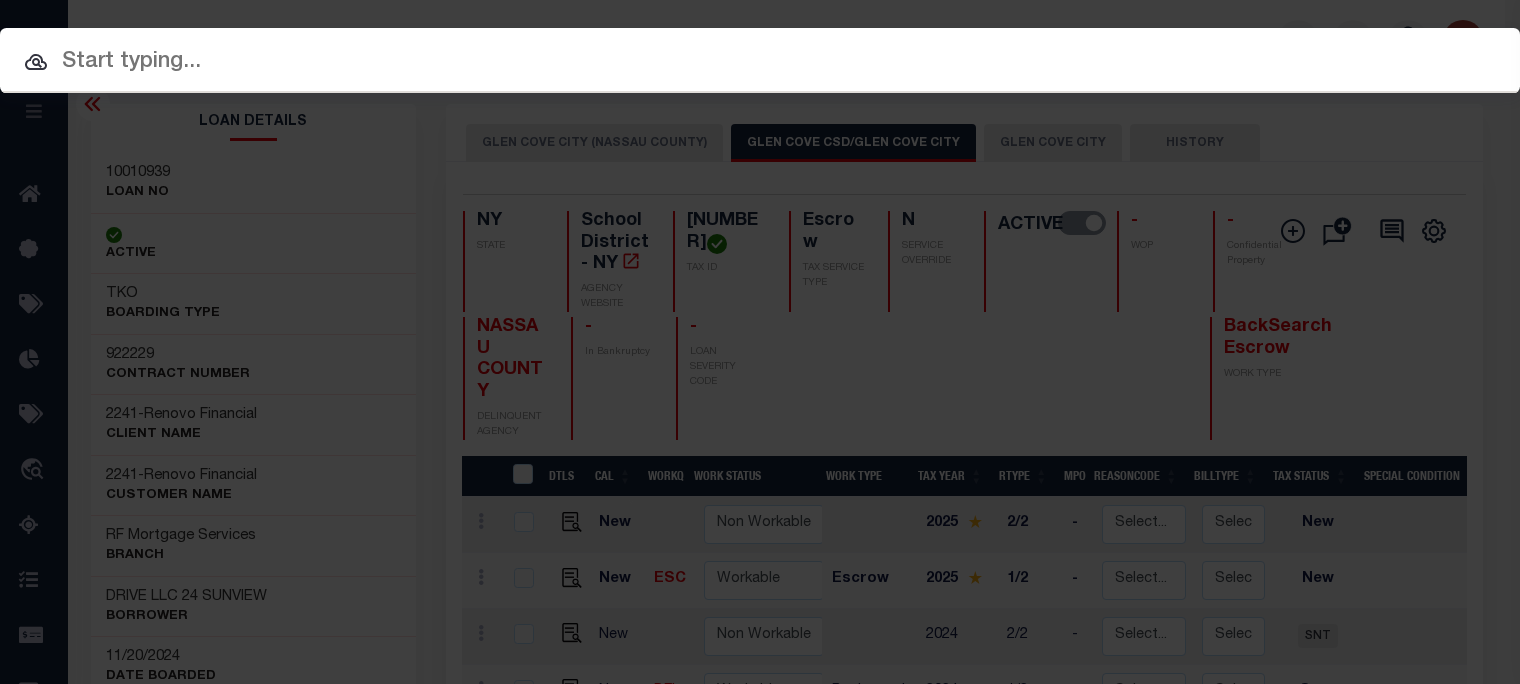 type 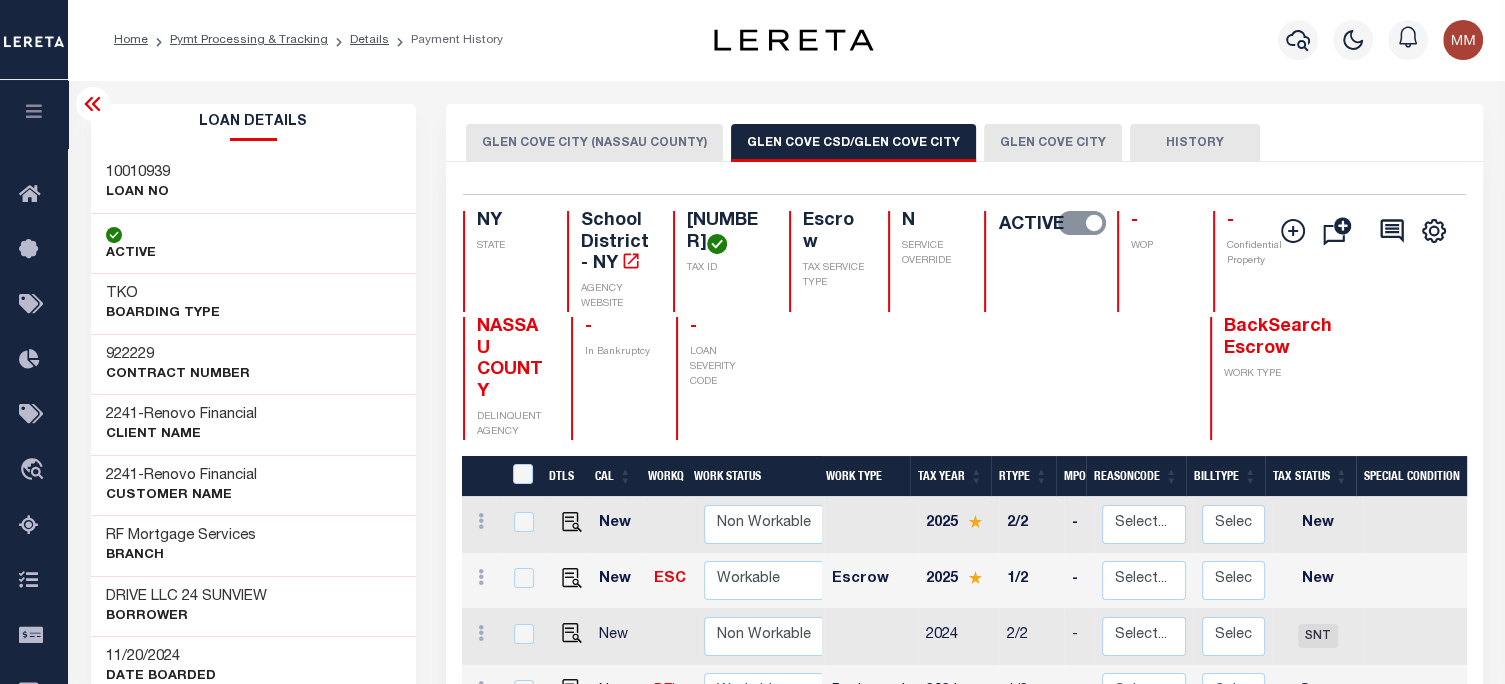 click at bounding box center (34, 111) 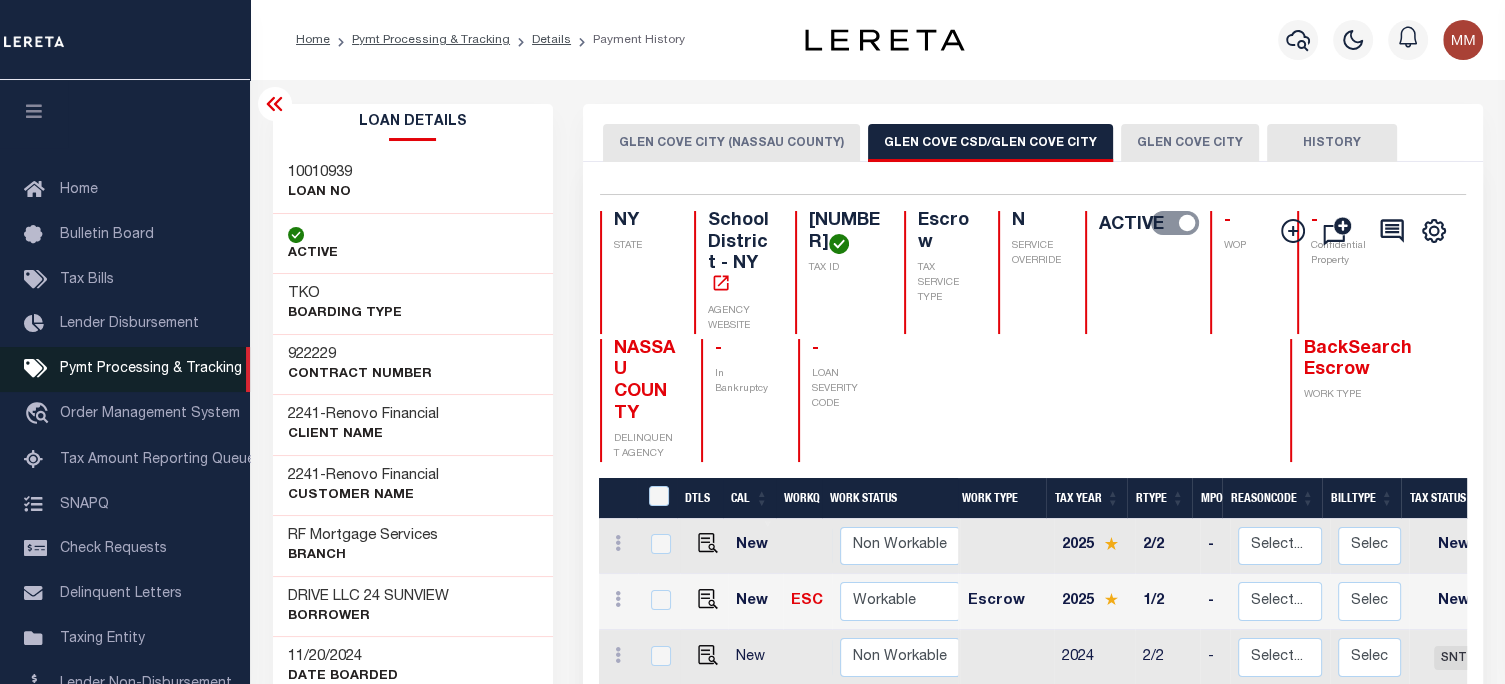 click on "Pymt Processing & Tracking" at bounding box center [151, 369] 